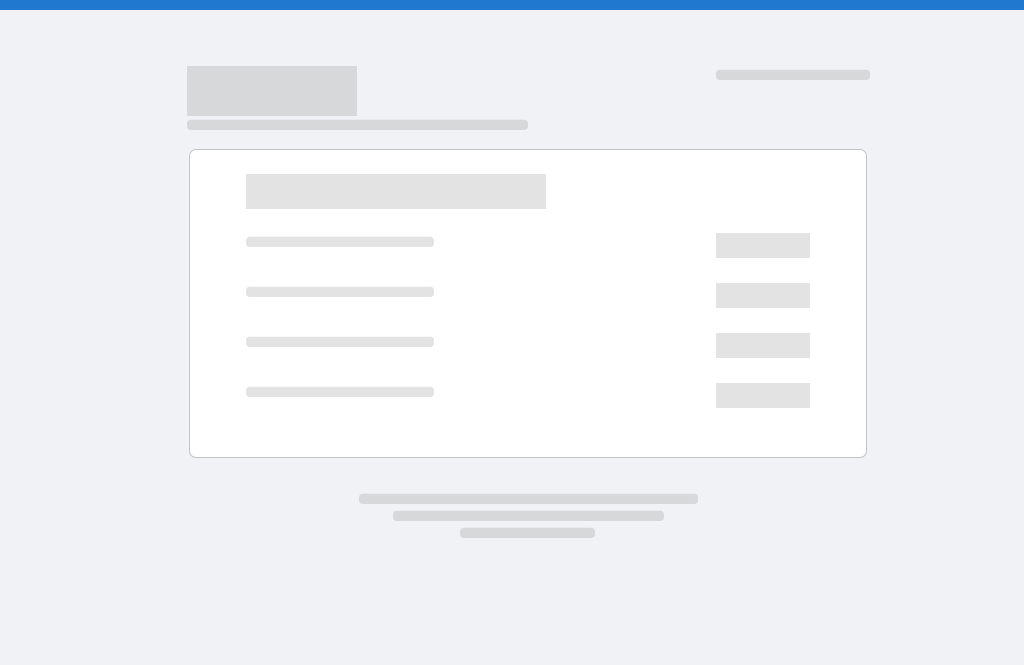 scroll, scrollTop: 0, scrollLeft: 0, axis: both 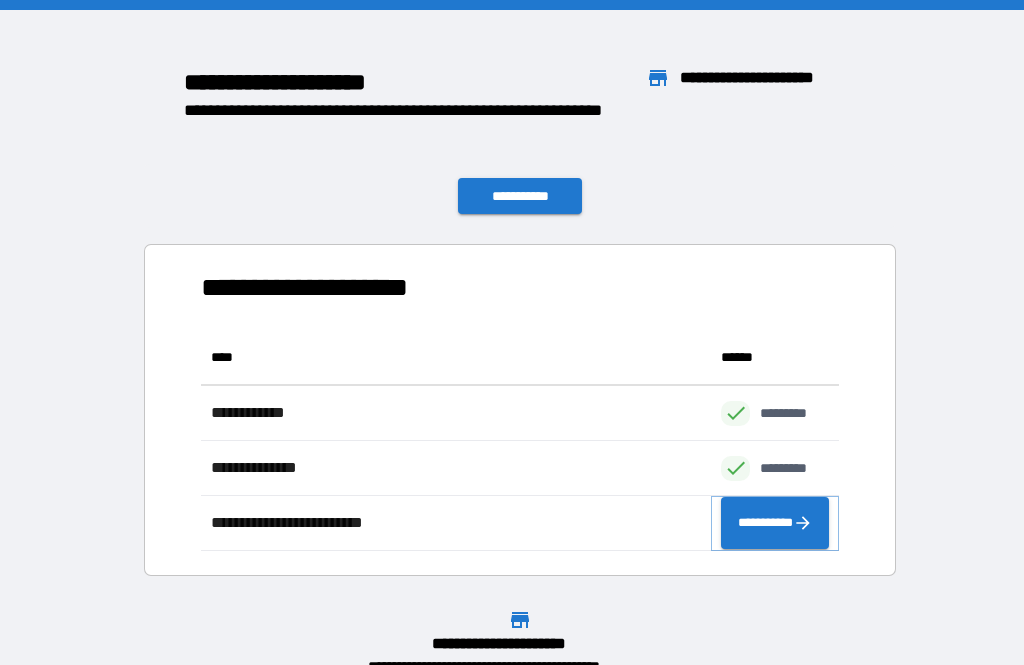 click on "**********" at bounding box center [775, 523] 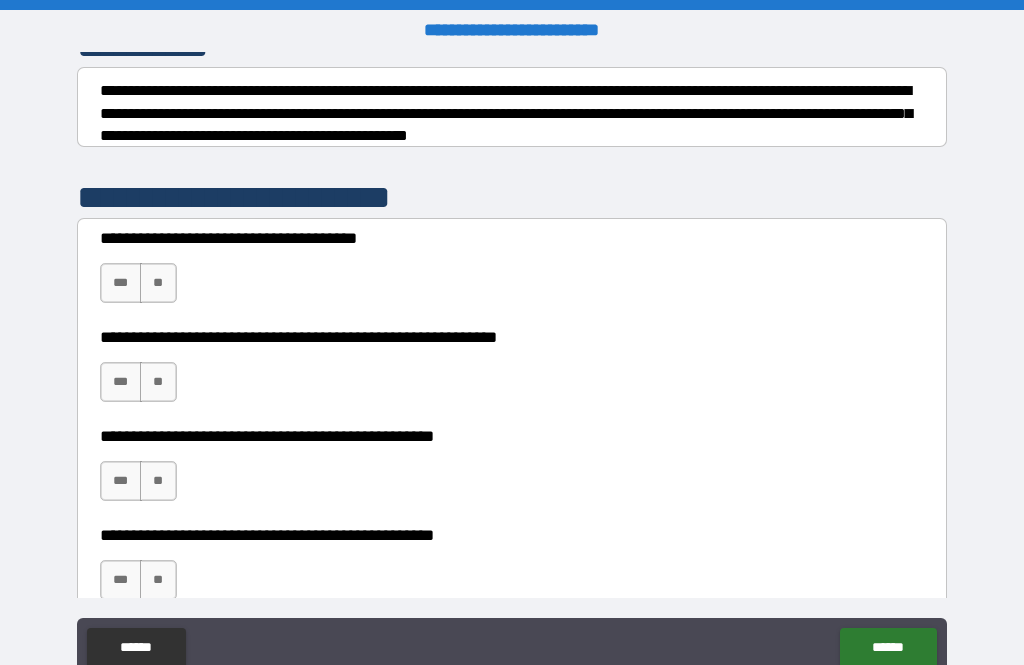 scroll, scrollTop: 302, scrollLeft: 0, axis: vertical 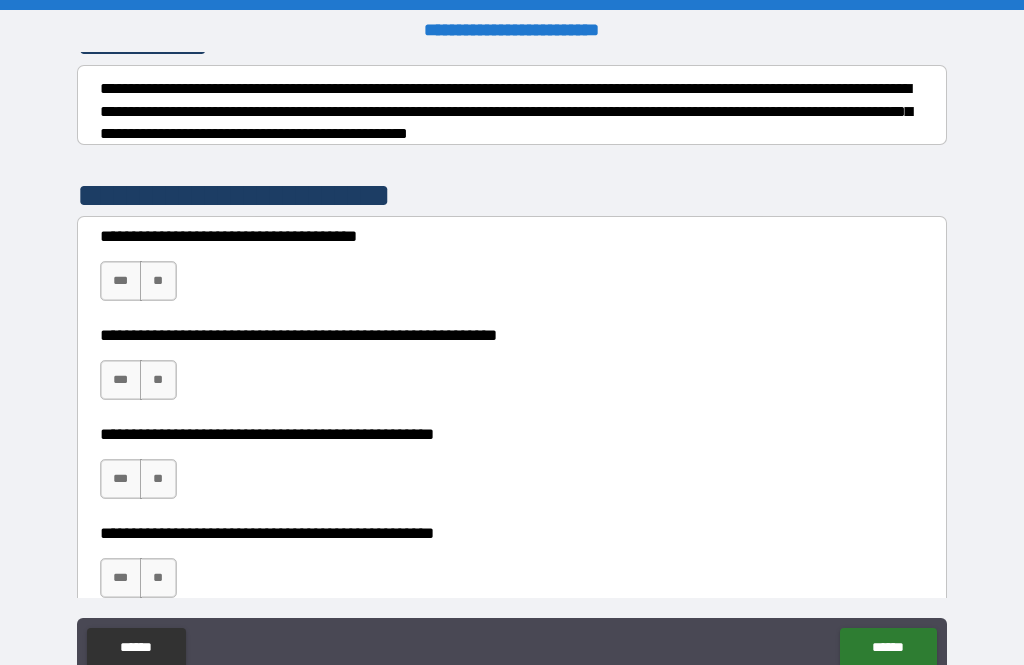click on "***" at bounding box center [121, 281] 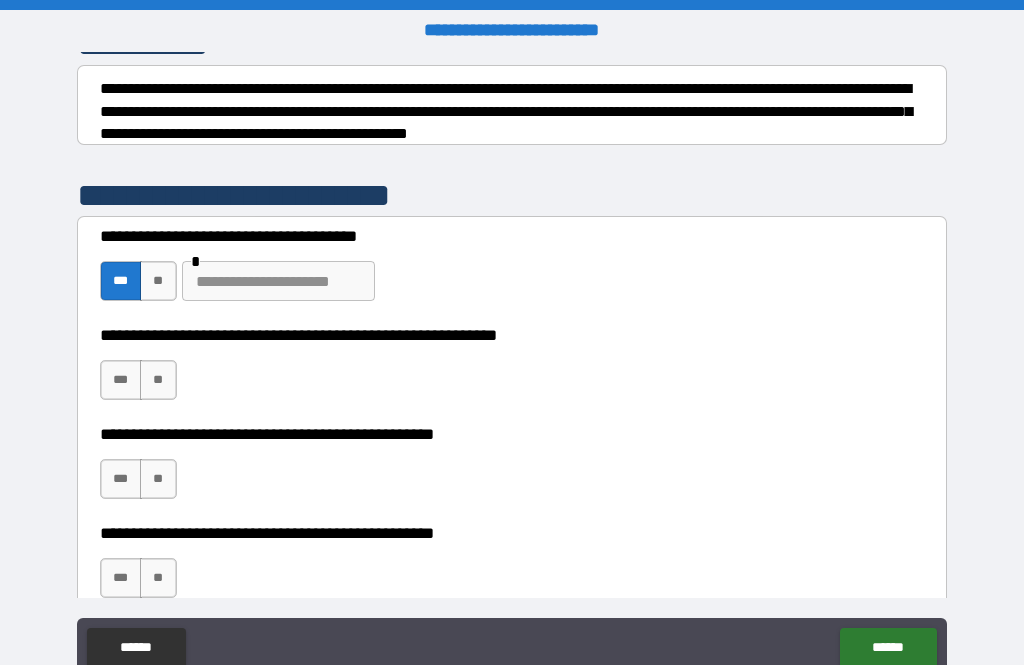 click on "***" at bounding box center (121, 380) 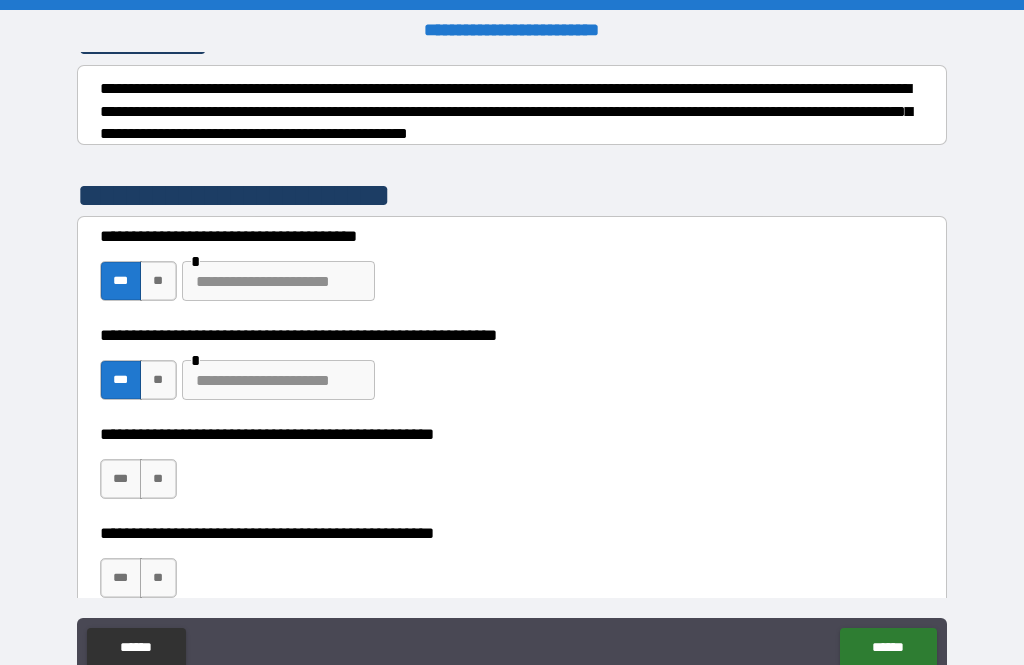 click at bounding box center (278, 380) 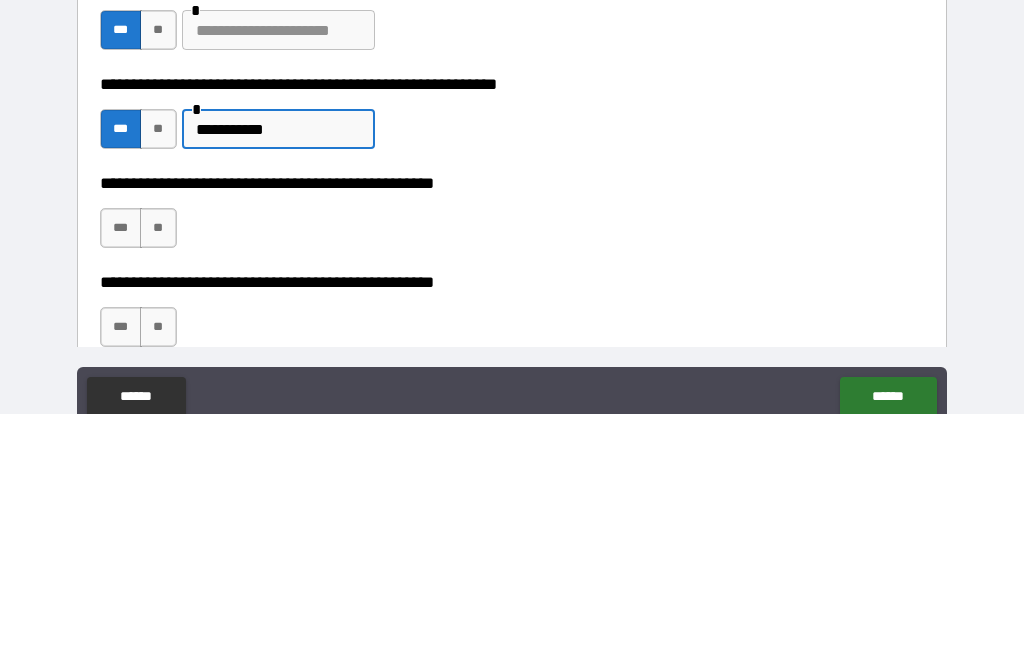 type on "**********" 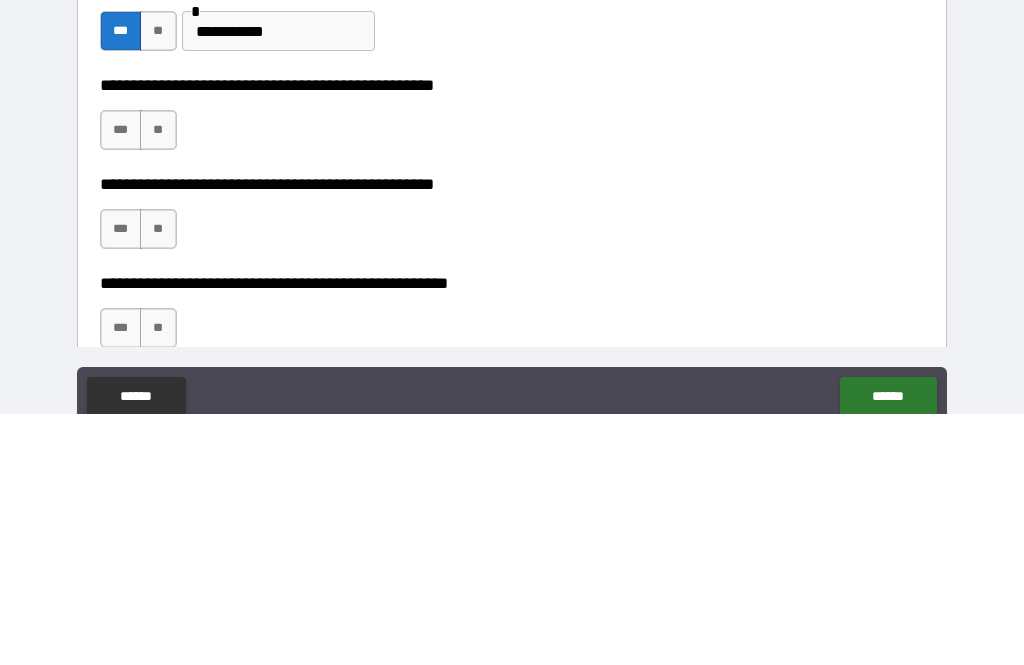 scroll, scrollTop: 400, scrollLeft: 0, axis: vertical 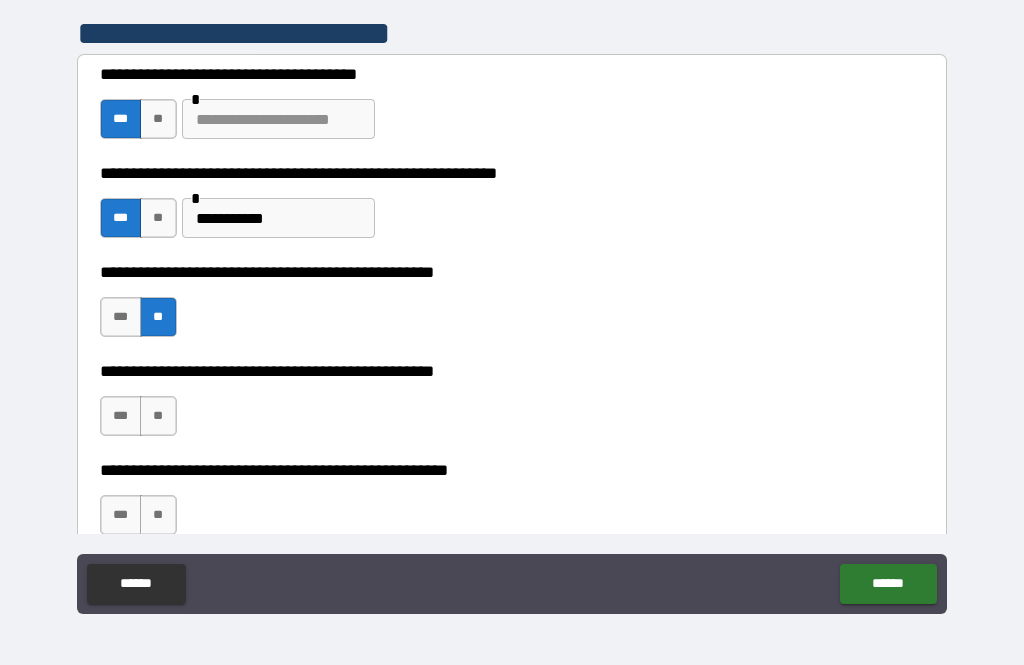 click on "***" at bounding box center [121, 416] 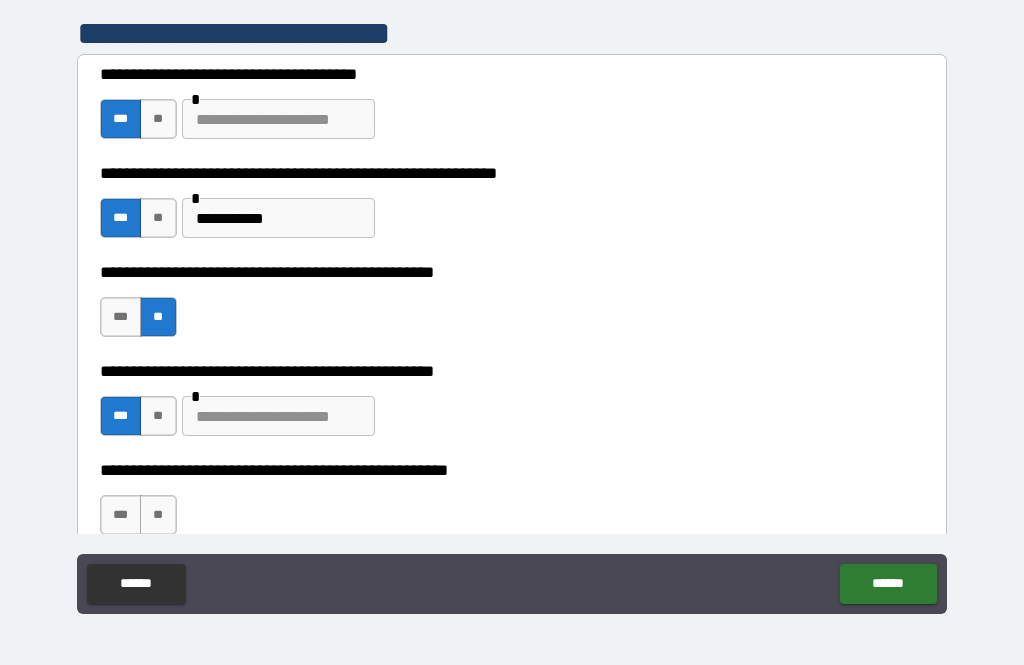 click at bounding box center [278, 416] 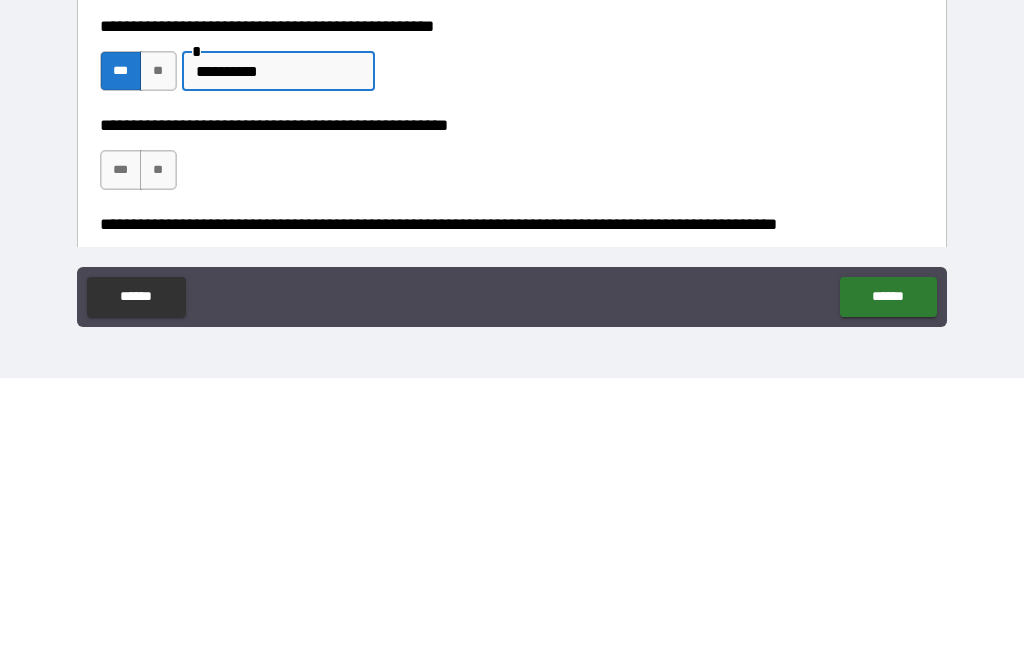 scroll, scrollTop: 459, scrollLeft: 0, axis: vertical 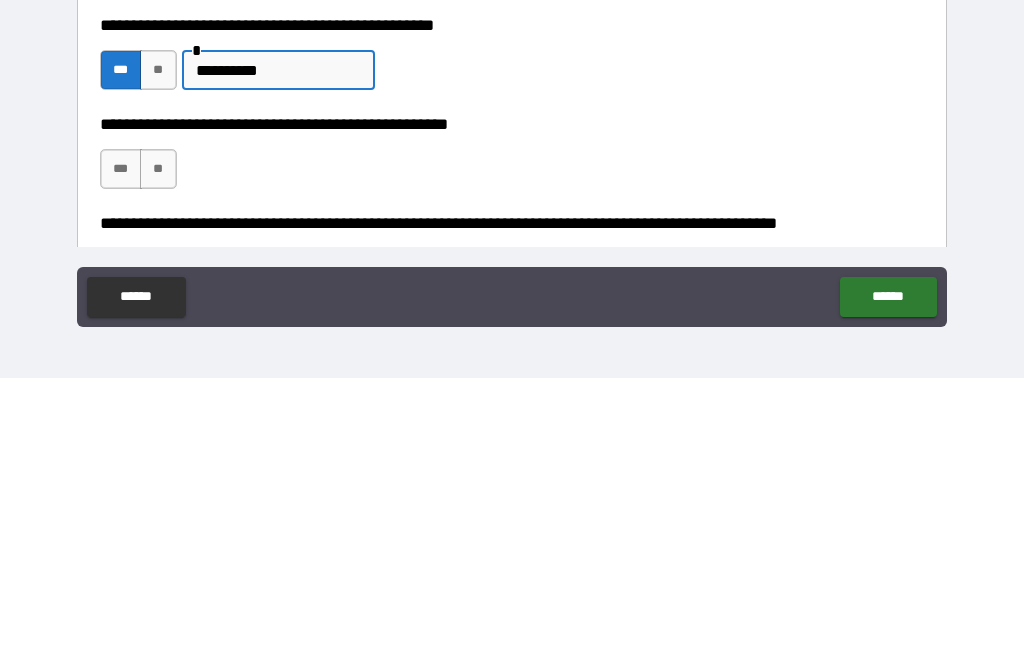 type on "**********" 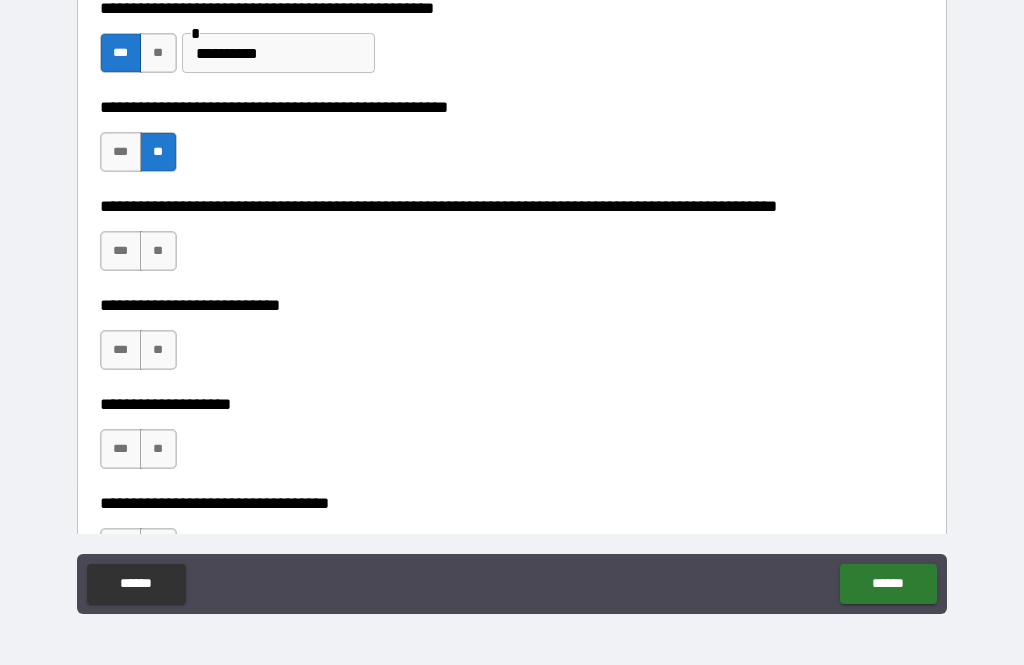 scroll, scrollTop: 766, scrollLeft: 0, axis: vertical 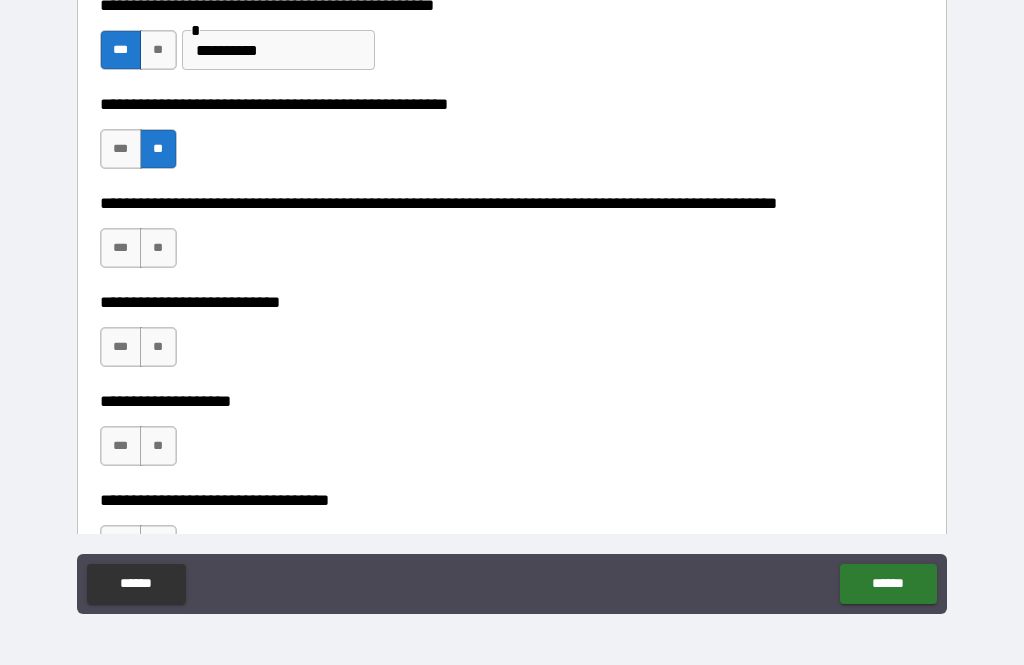 click on "**" at bounding box center [158, 248] 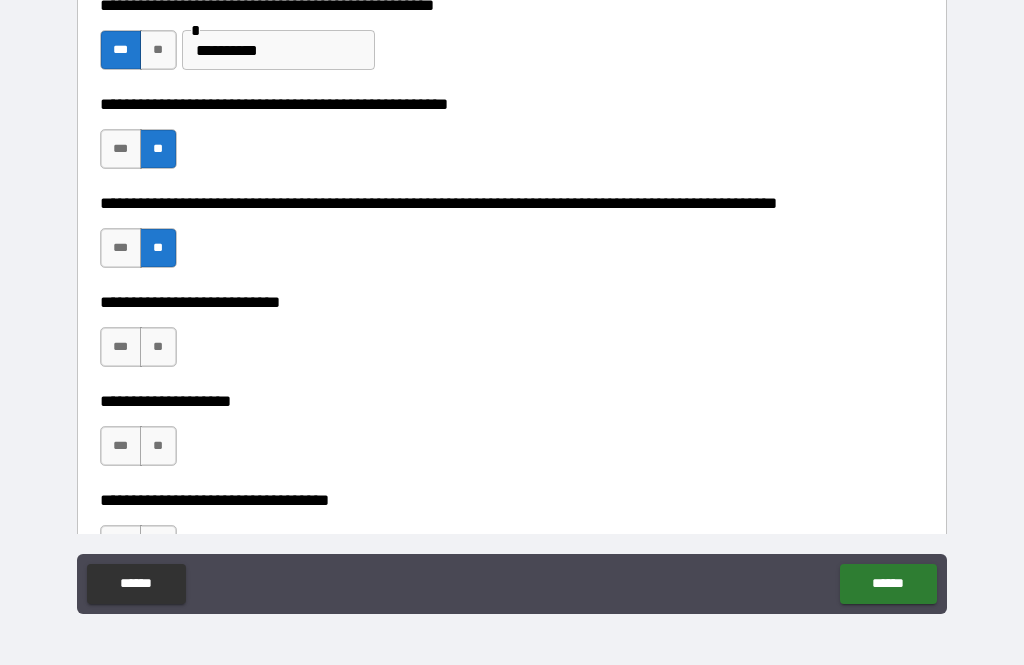 click on "**" at bounding box center [158, 347] 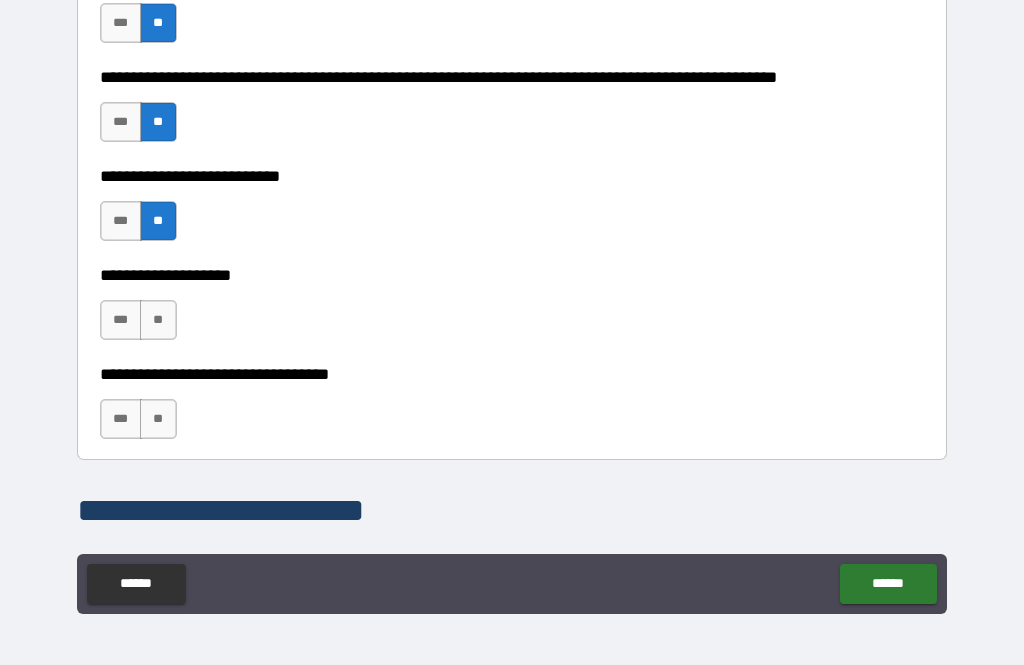 scroll, scrollTop: 894, scrollLeft: 0, axis: vertical 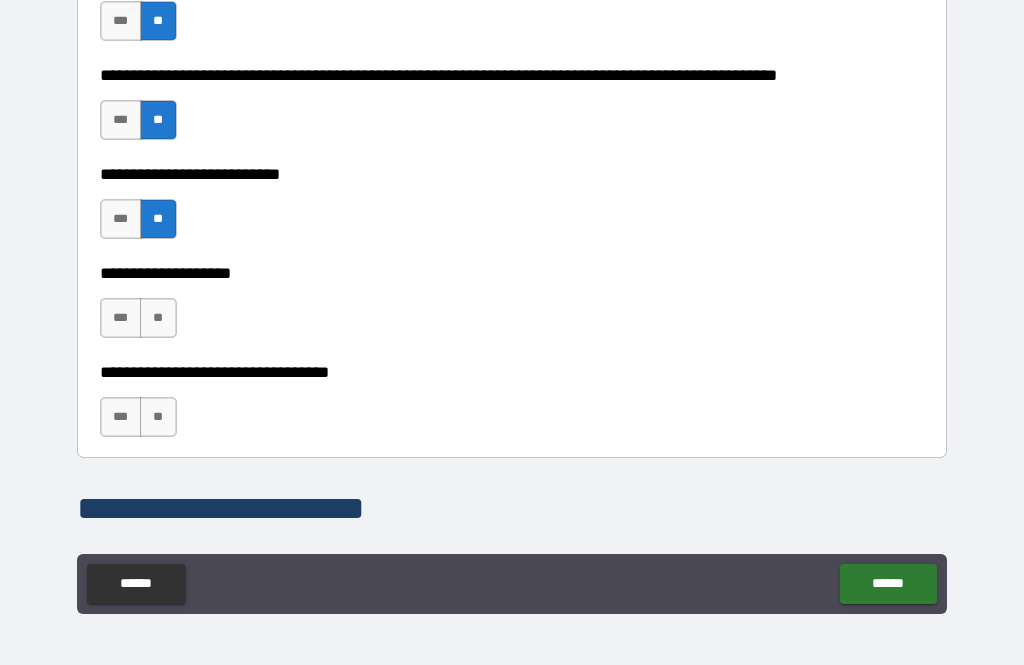 click on "**" at bounding box center [158, 318] 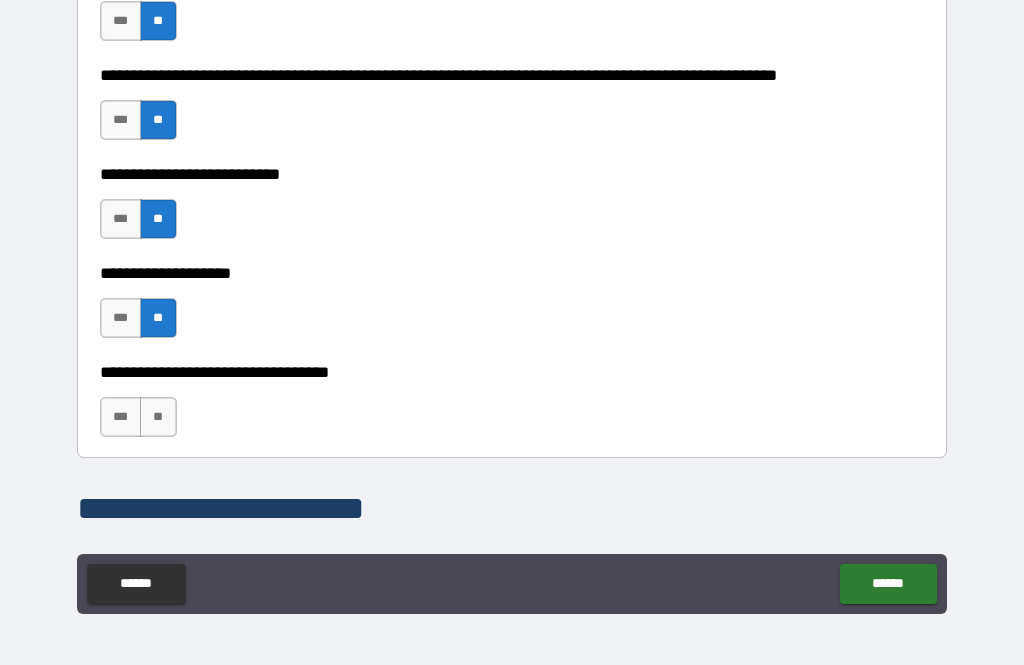 click on "**" at bounding box center (158, 417) 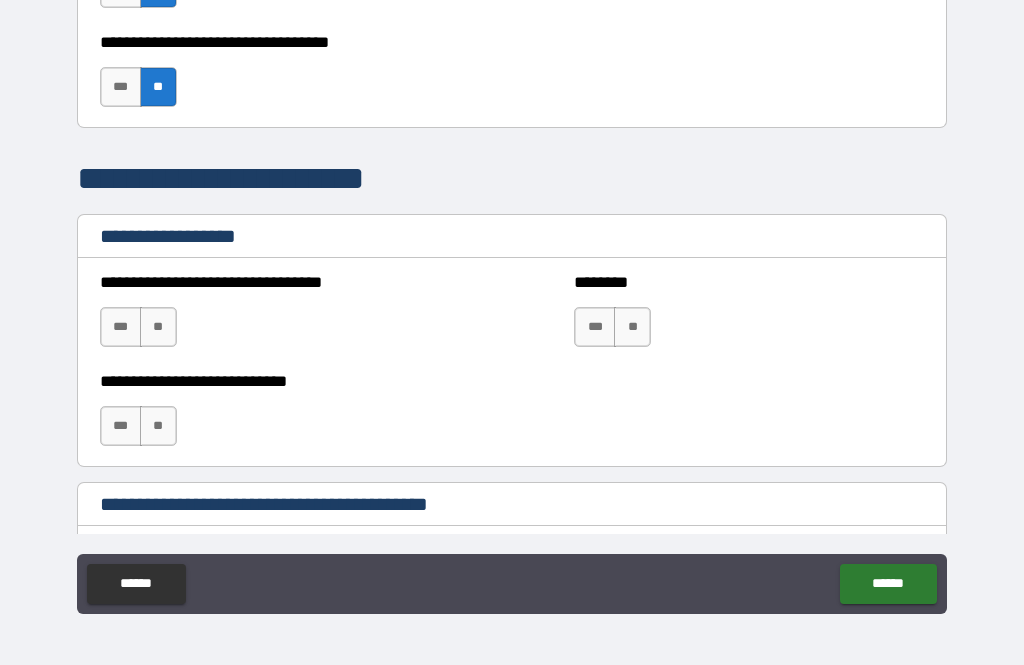 scroll, scrollTop: 1226, scrollLeft: 0, axis: vertical 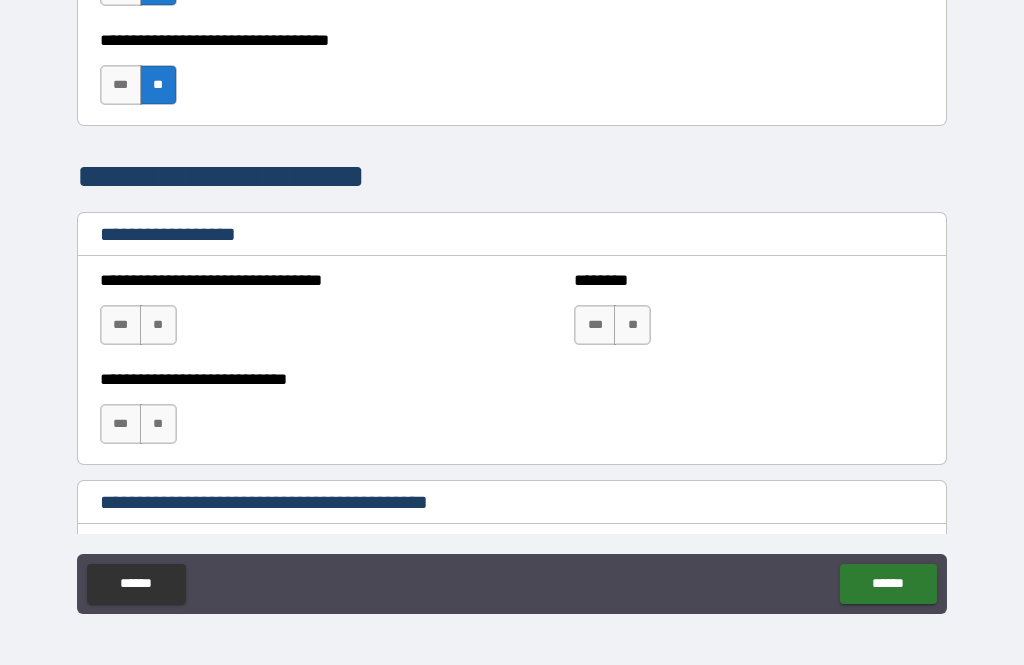 click on "**" at bounding box center [158, 325] 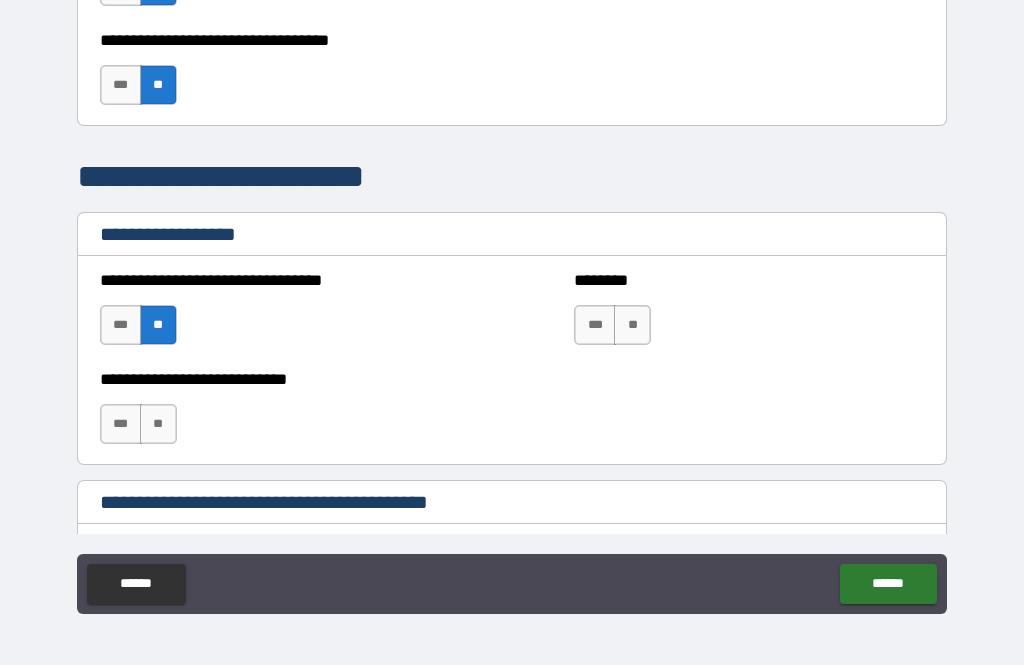 click on "**" at bounding box center [158, 424] 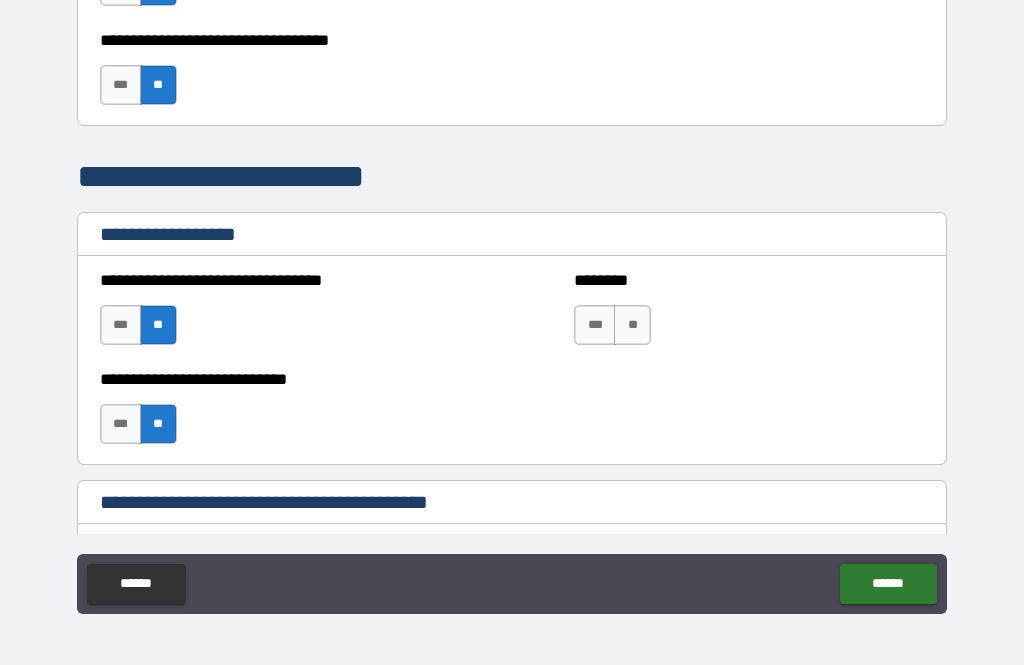 click on "**" at bounding box center [632, 325] 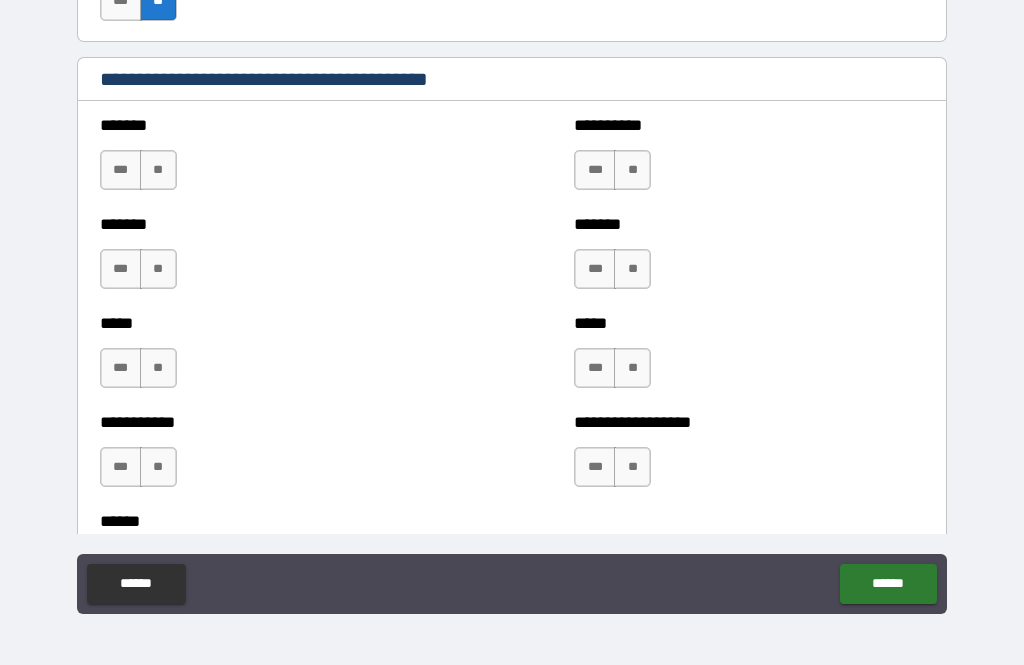 scroll, scrollTop: 1649, scrollLeft: 0, axis: vertical 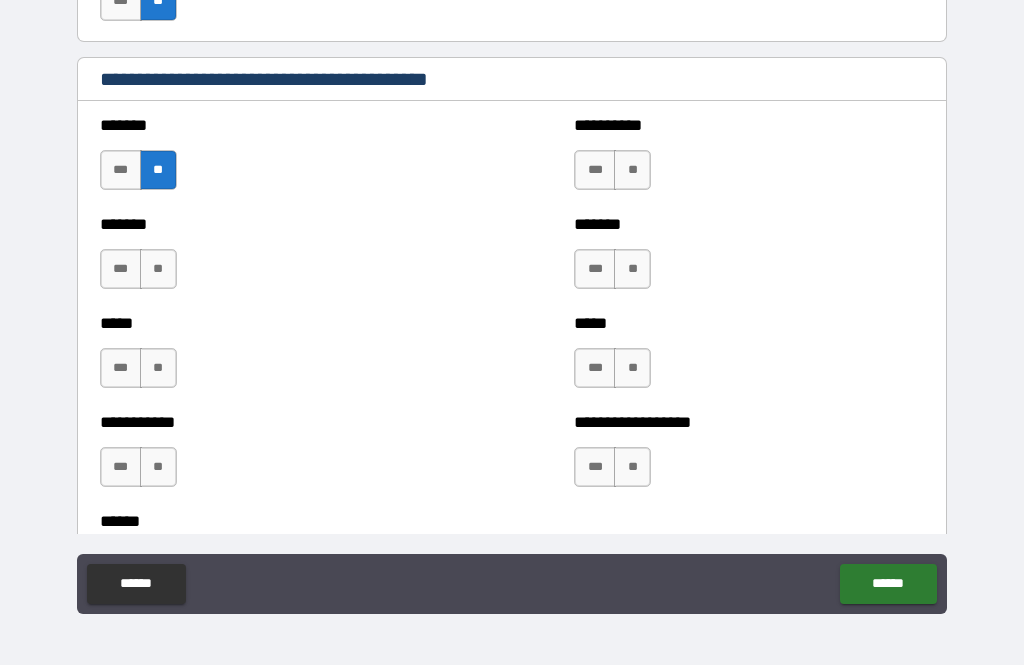 click on "**" at bounding box center (158, 269) 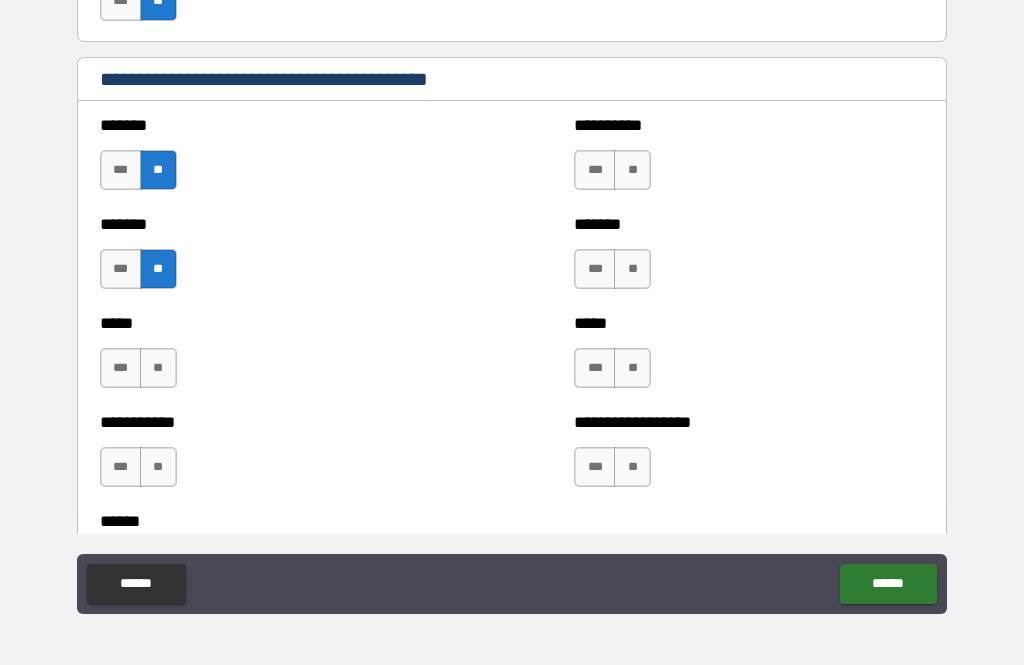 click on "**" at bounding box center (158, 368) 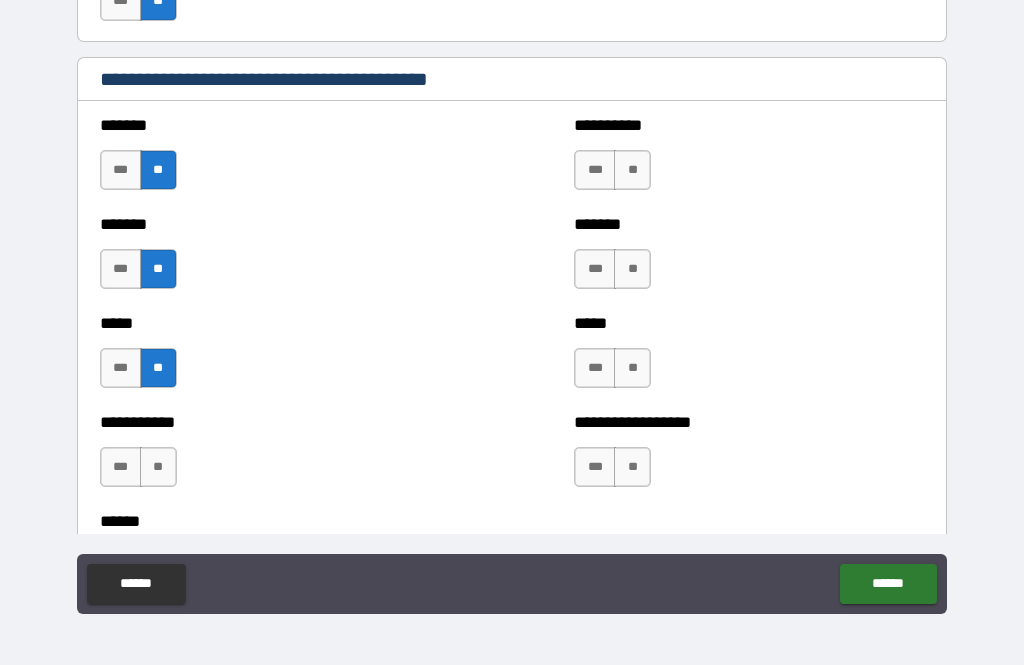 click on "**" at bounding box center (158, 467) 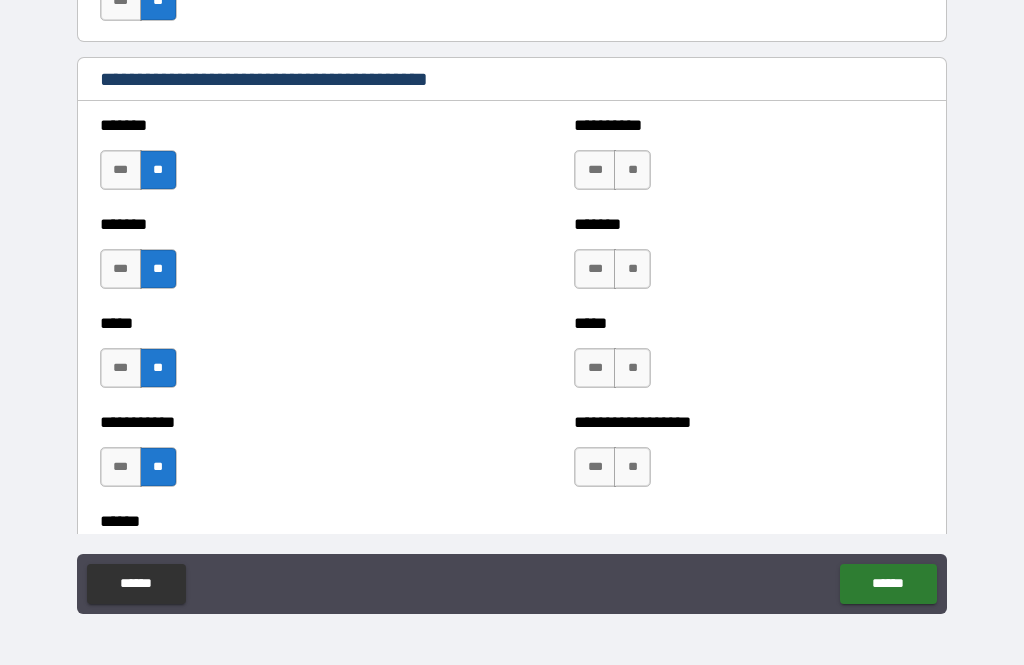 click on "**" at bounding box center [632, 170] 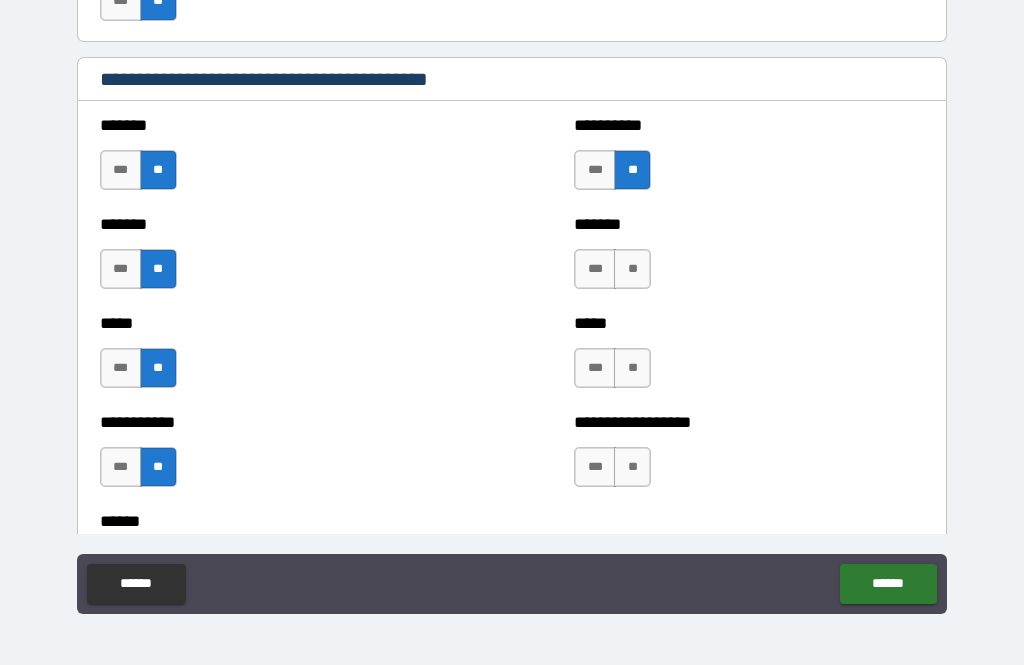 click on "**" at bounding box center (632, 269) 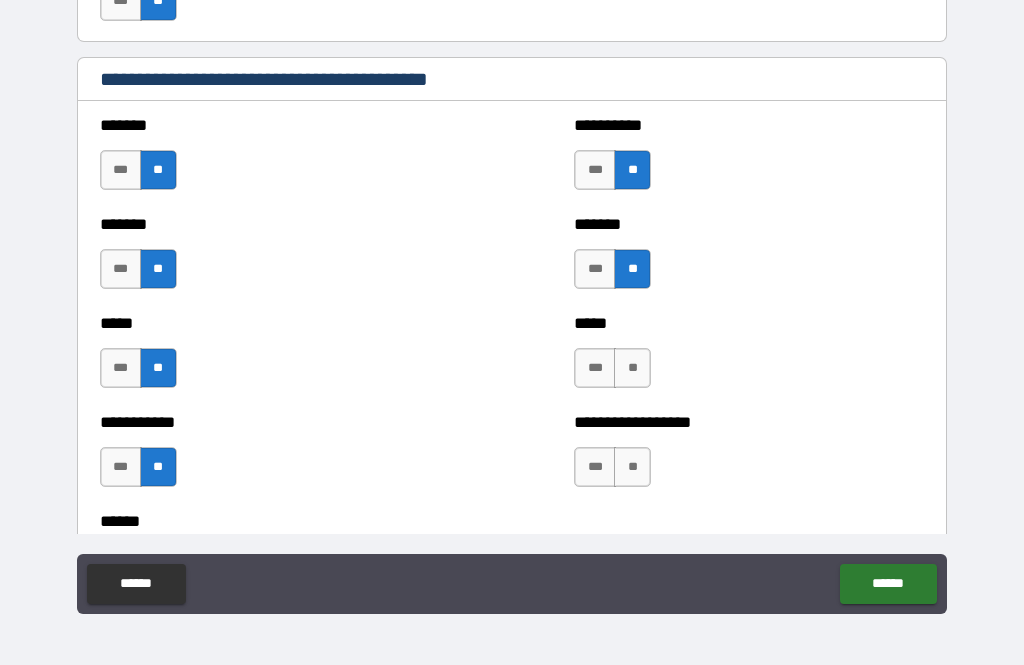 click on "**" at bounding box center (632, 368) 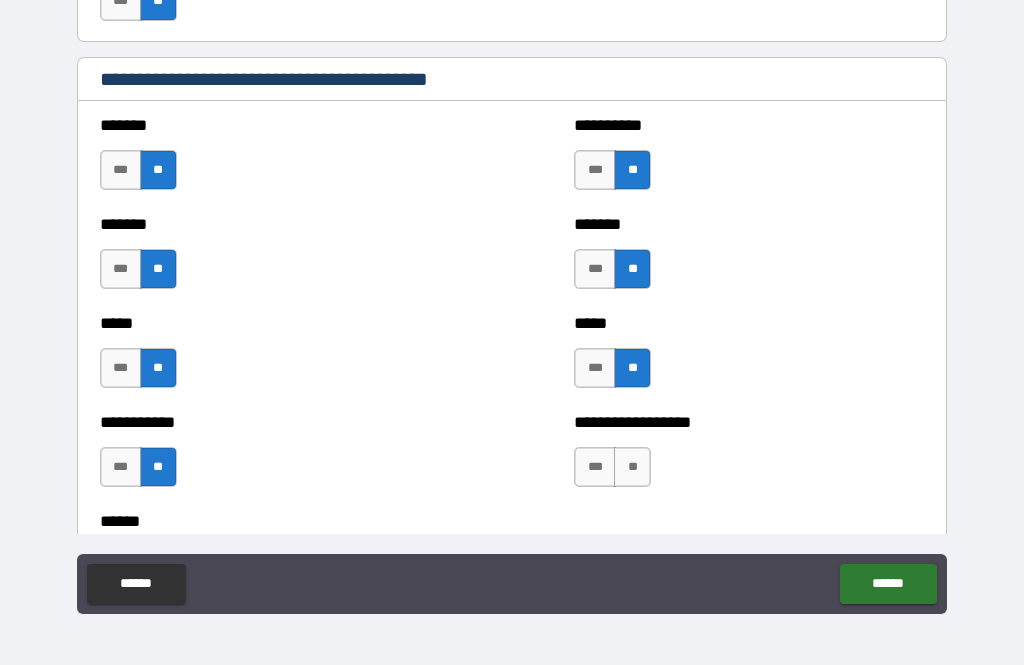 click on "**" at bounding box center [632, 467] 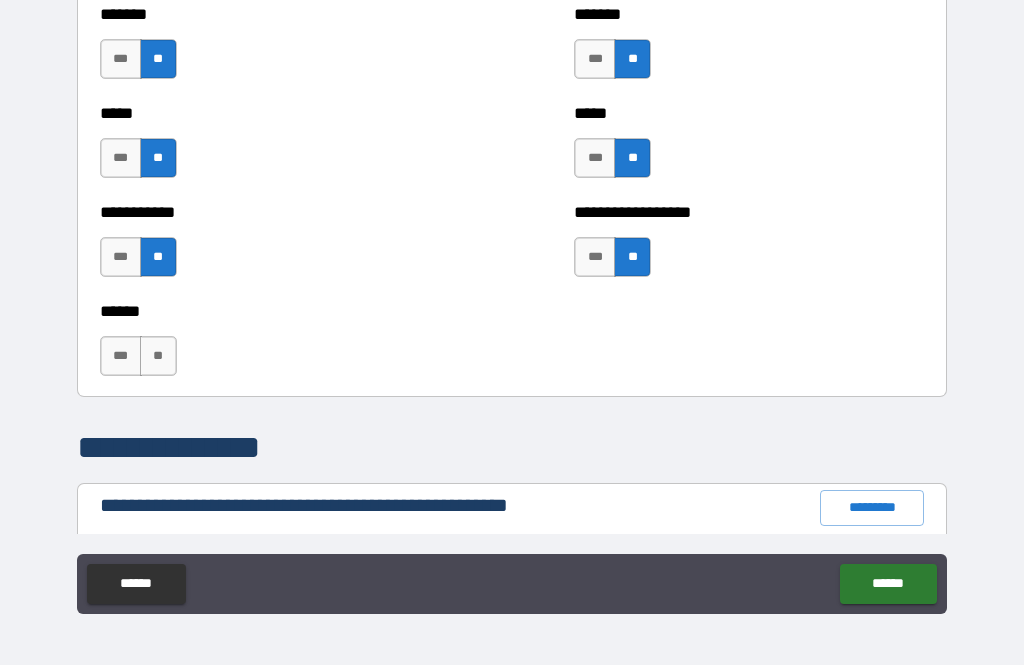 scroll, scrollTop: 1886, scrollLeft: 0, axis: vertical 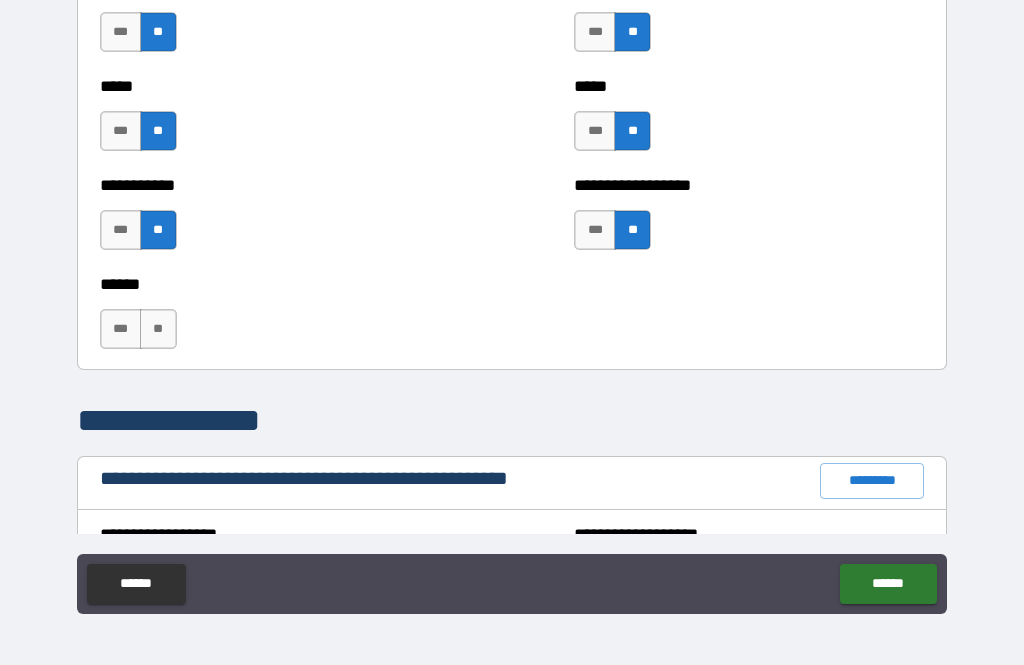 click on "**" at bounding box center [158, 329] 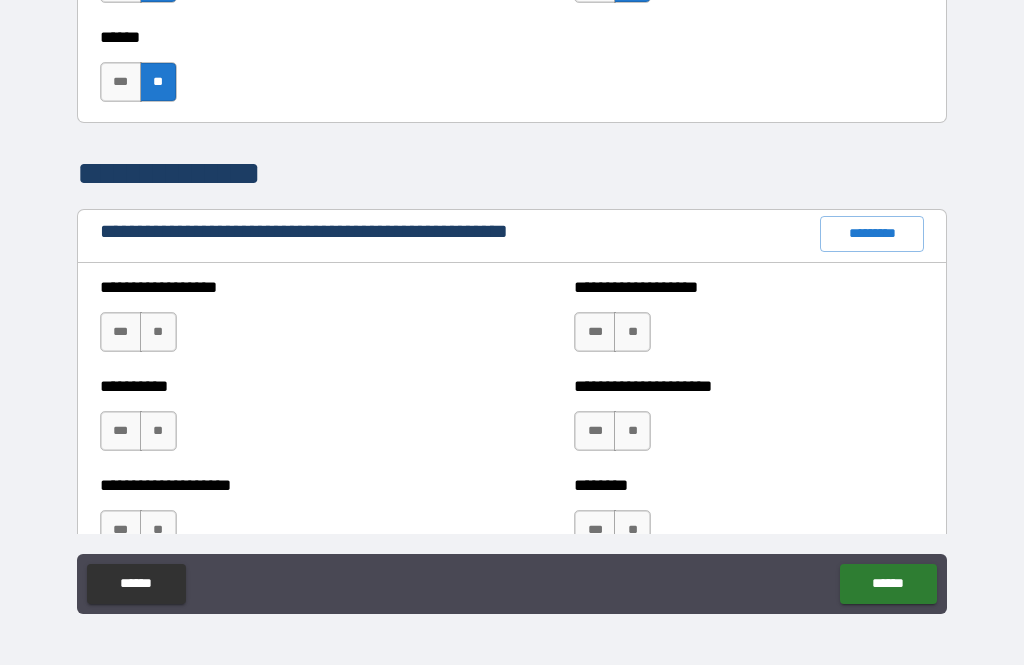 scroll, scrollTop: 2153, scrollLeft: 0, axis: vertical 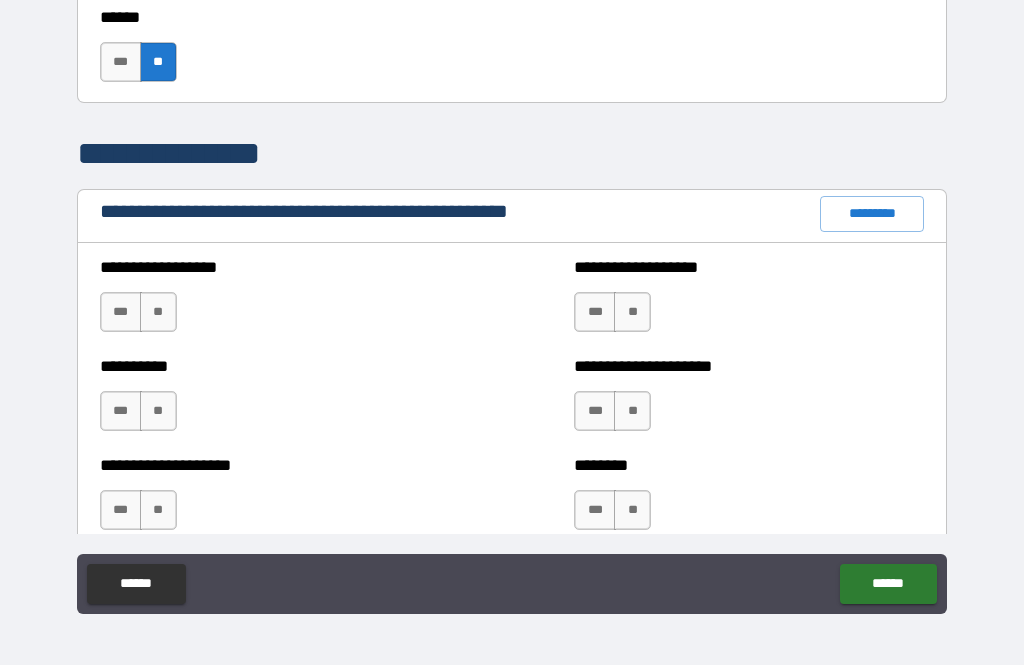 click on "**" at bounding box center (158, 312) 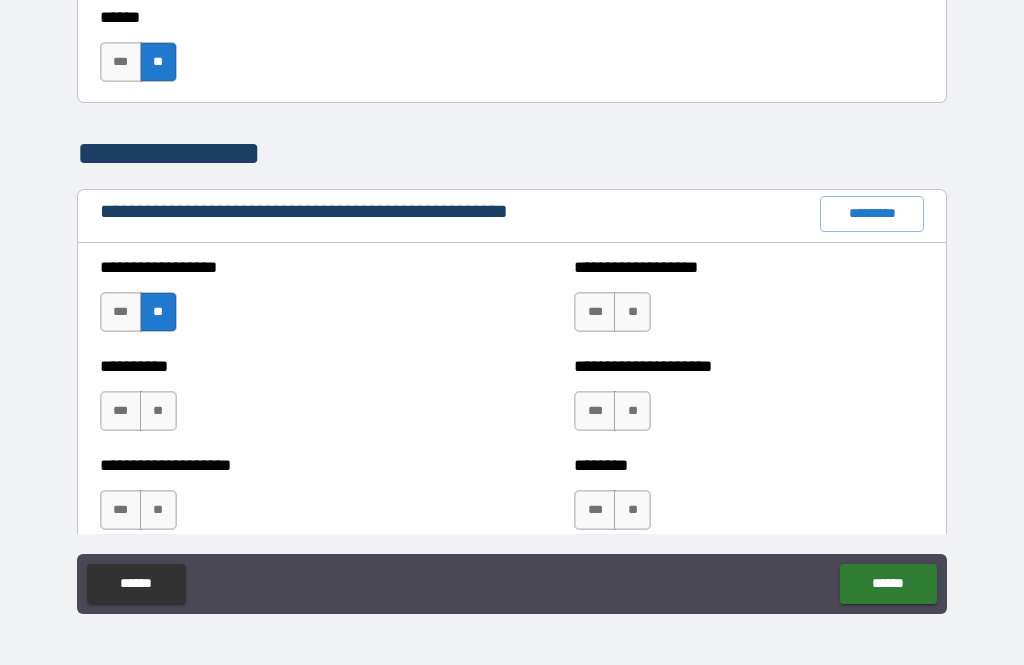 click on "**" at bounding box center (158, 411) 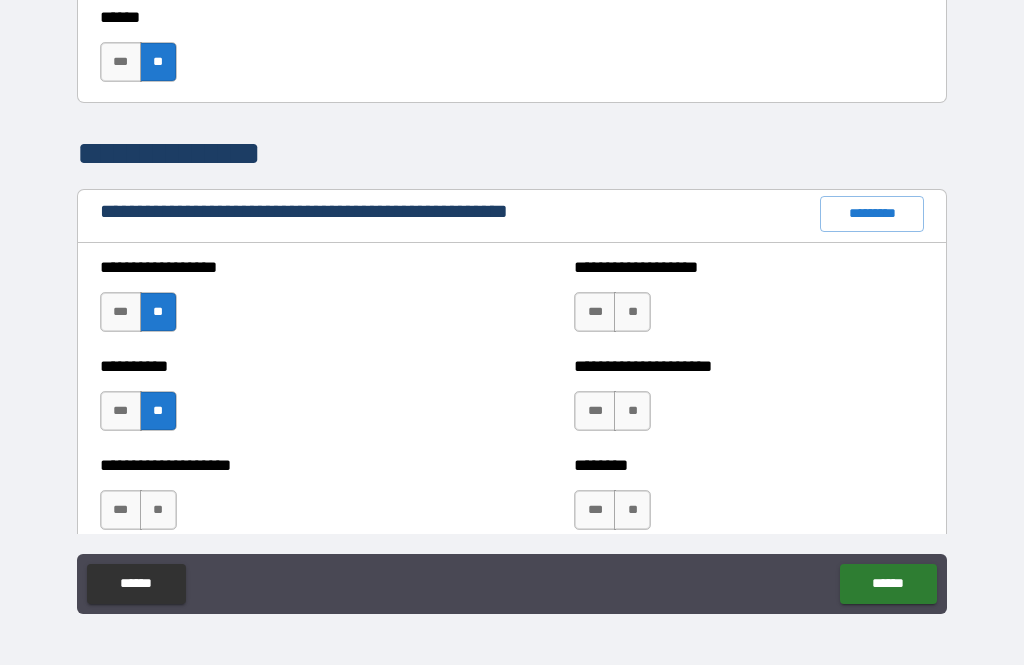 click on "**" at bounding box center (632, 312) 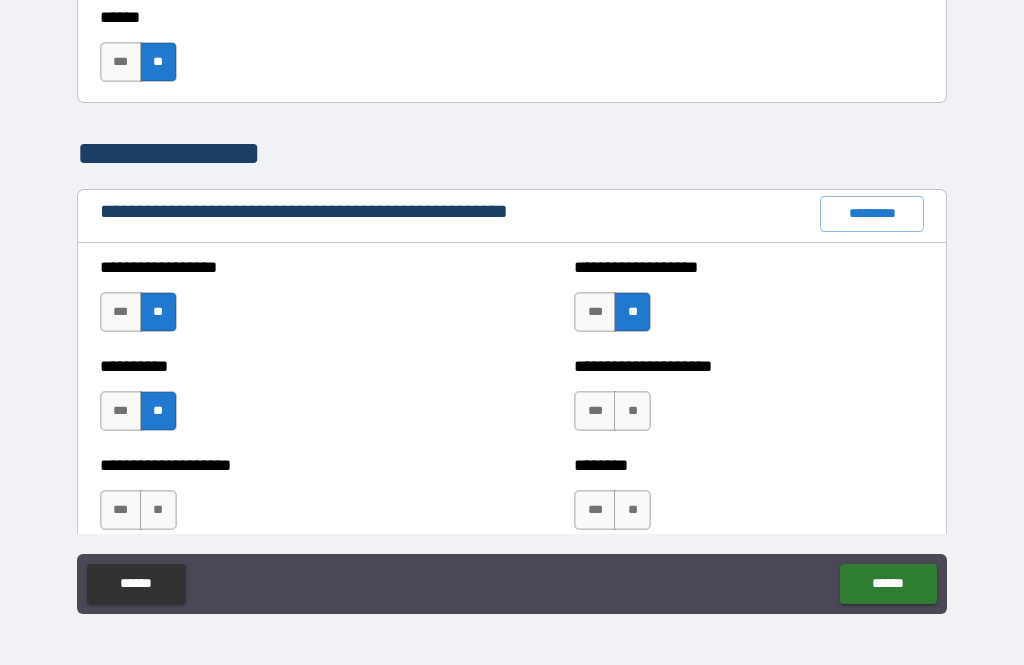 click on "**" at bounding box center (632, 411) 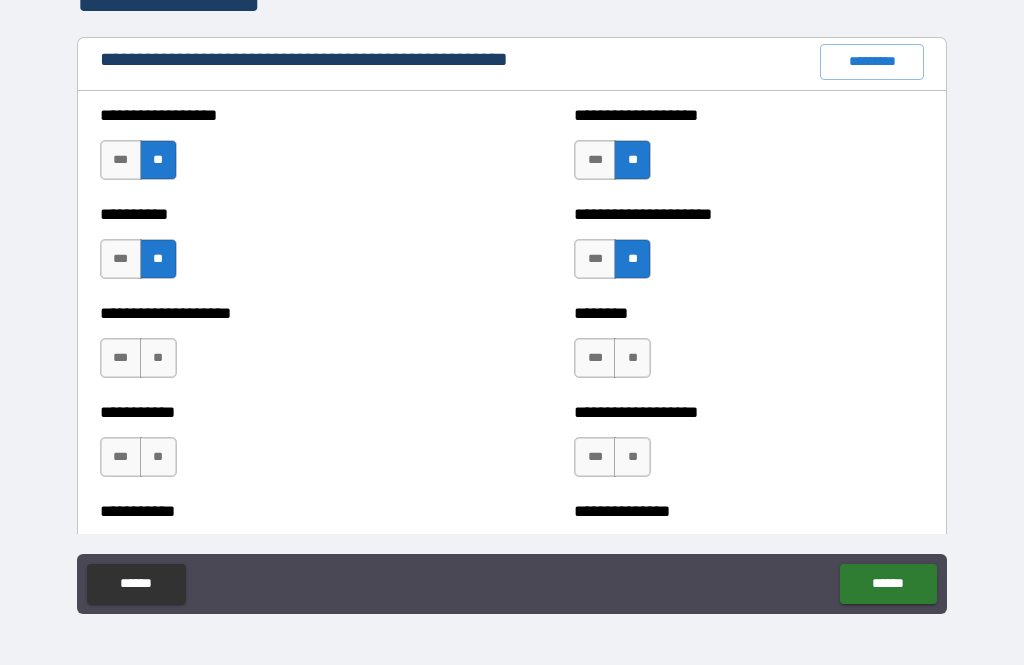 scroll, scrollTop: 2317, scrollLeft: 0, axis: vertical 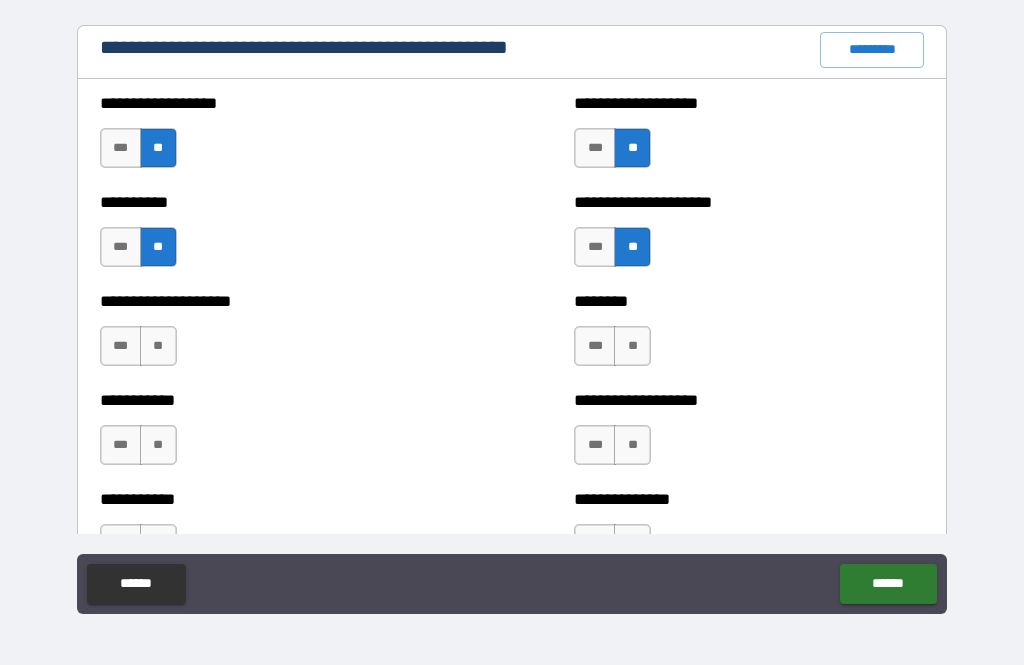 click on "**" at bounding box center (632, 346) 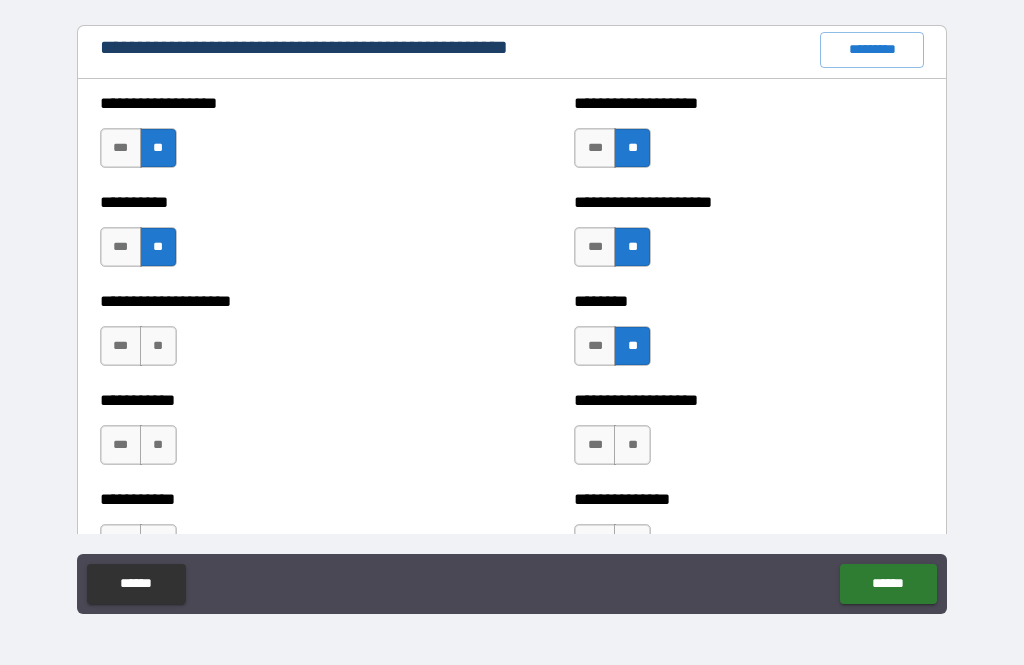 click on "**" at bounding box center (158, 346) 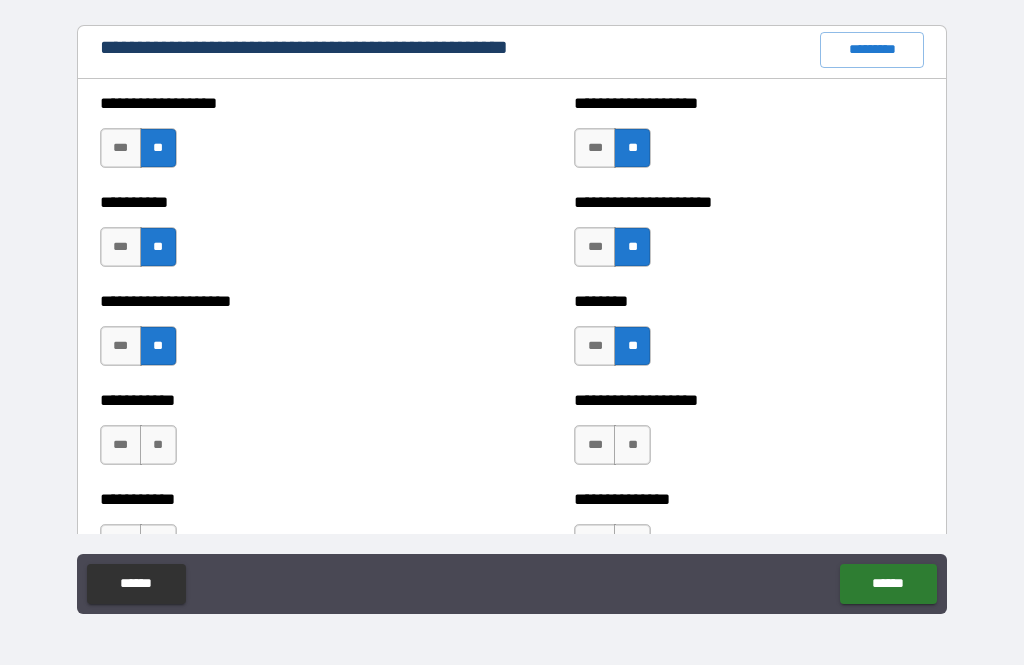 click on "**" at bounding box center (158, 445) 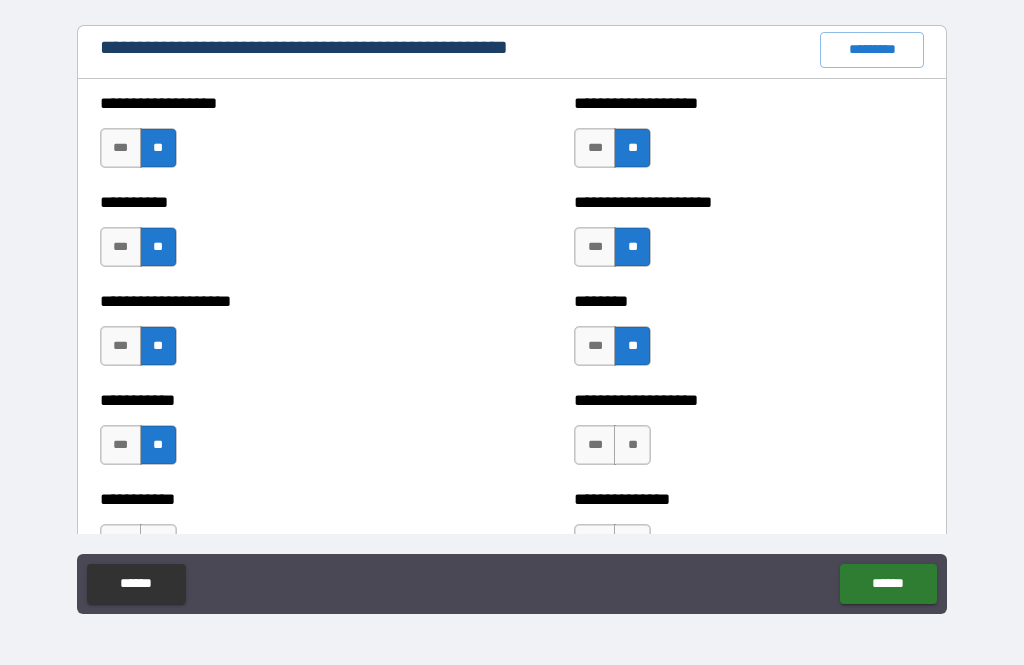 click on "**" at bounding box center [632, 445] 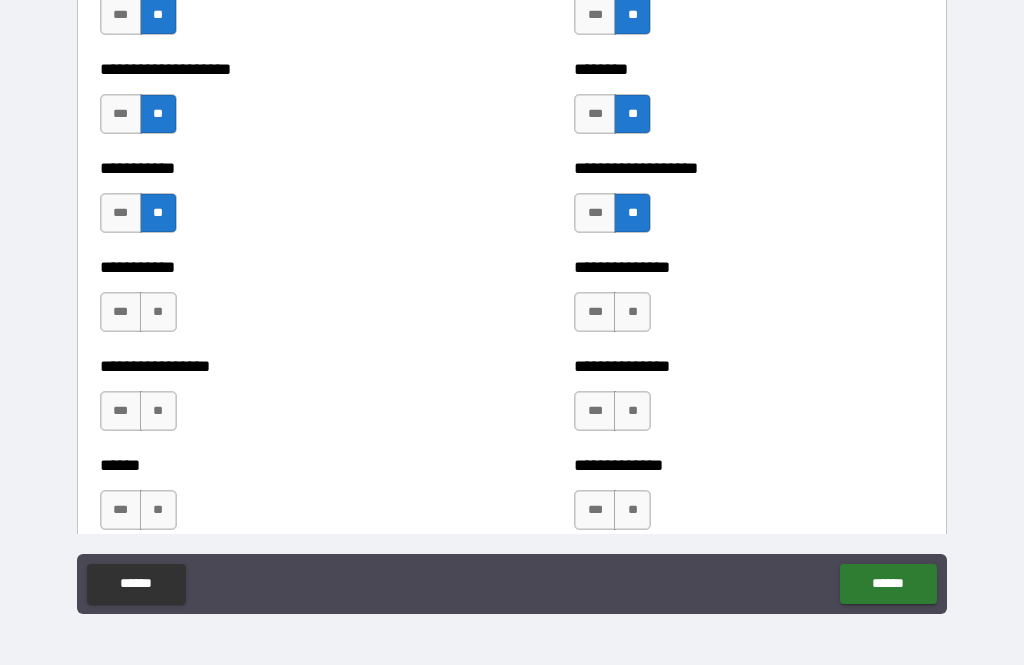 scroll, scrollTop: 2560, scrollLeft: 0, axis: vertical 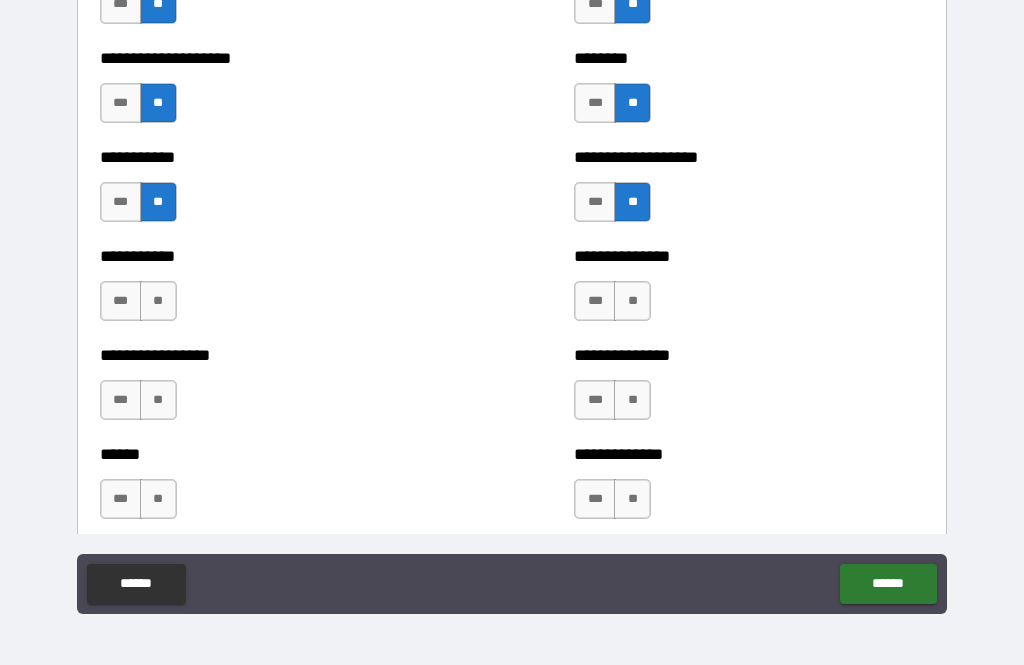 click on "**" at bounding box center [158, 301] 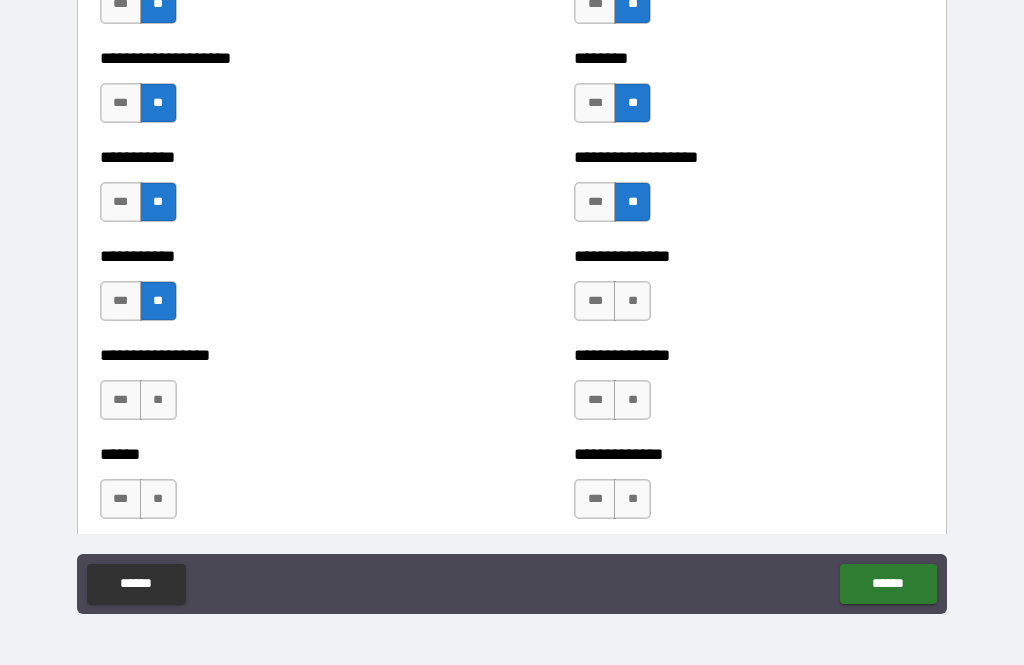 click on "**" at bounding box center [632, 301] 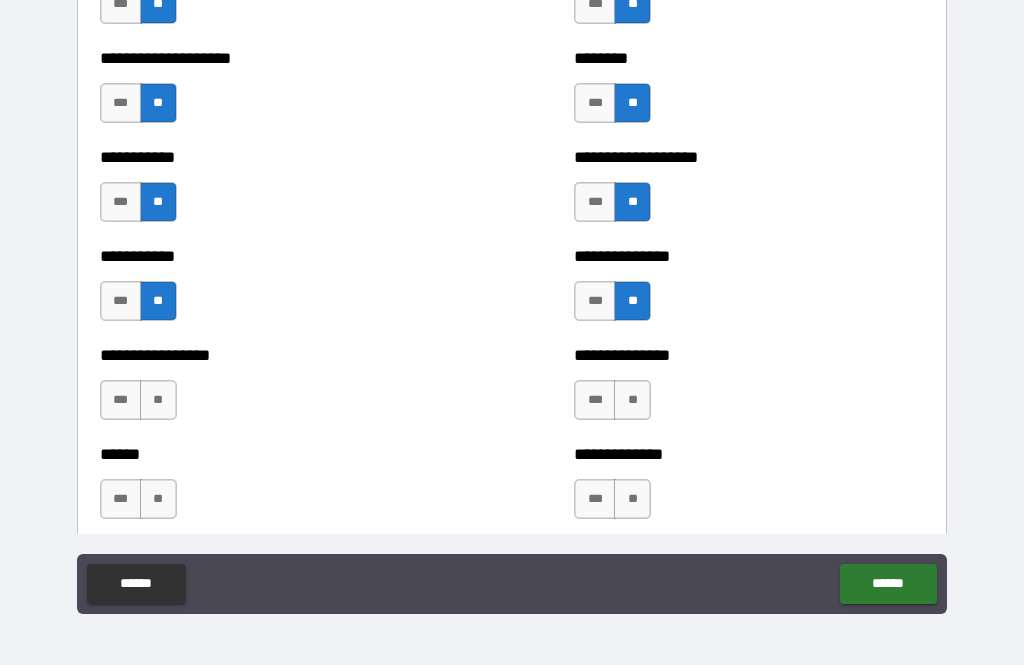 click on "**" at bounding box center [158, 400] 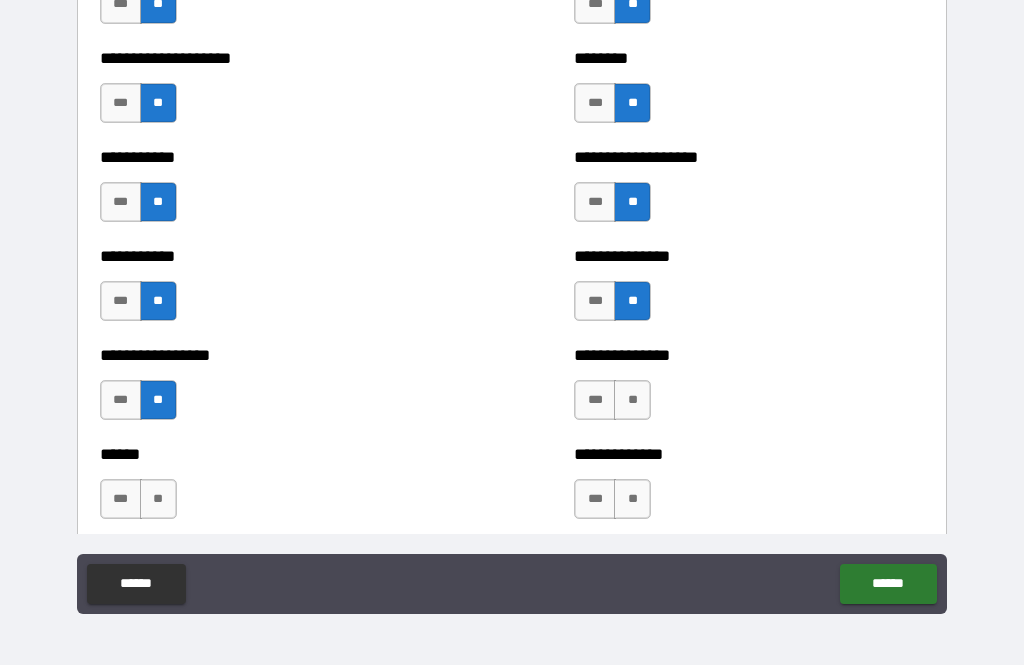 click on "**" at bounding box center (632, 400) 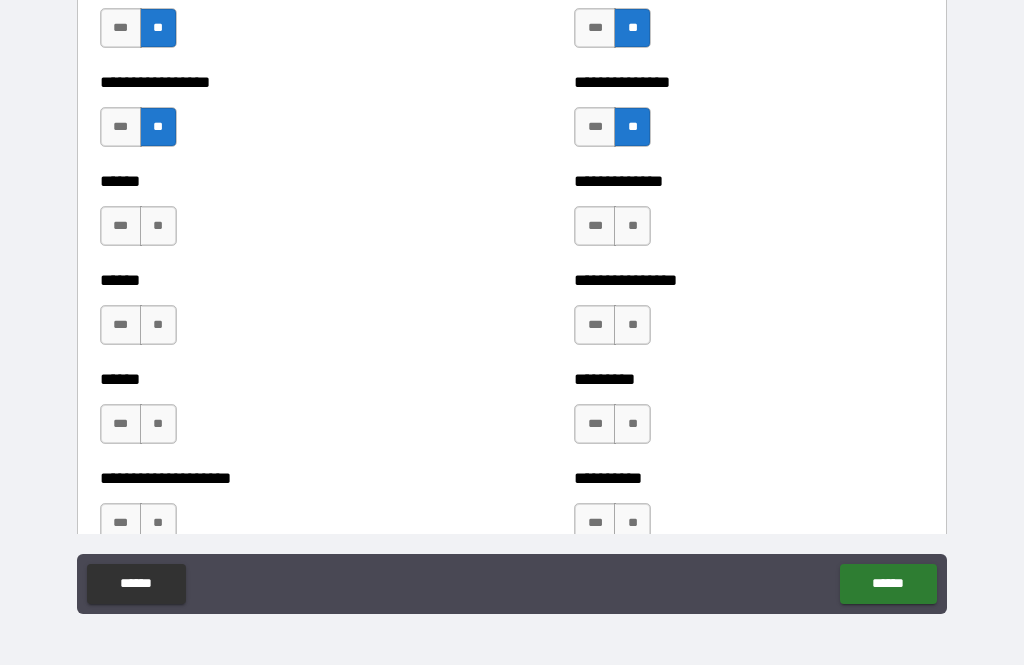 scroll, scrollTop: 2847, scrollLeft: 0, axis: vertical 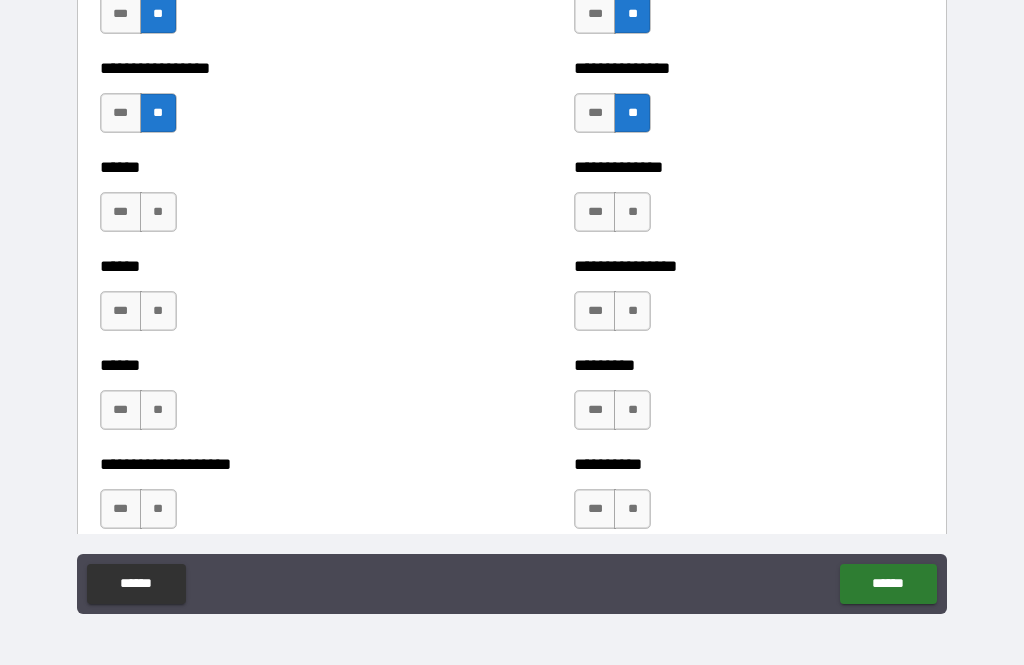 click on "**" at bounding box center [158, 212] 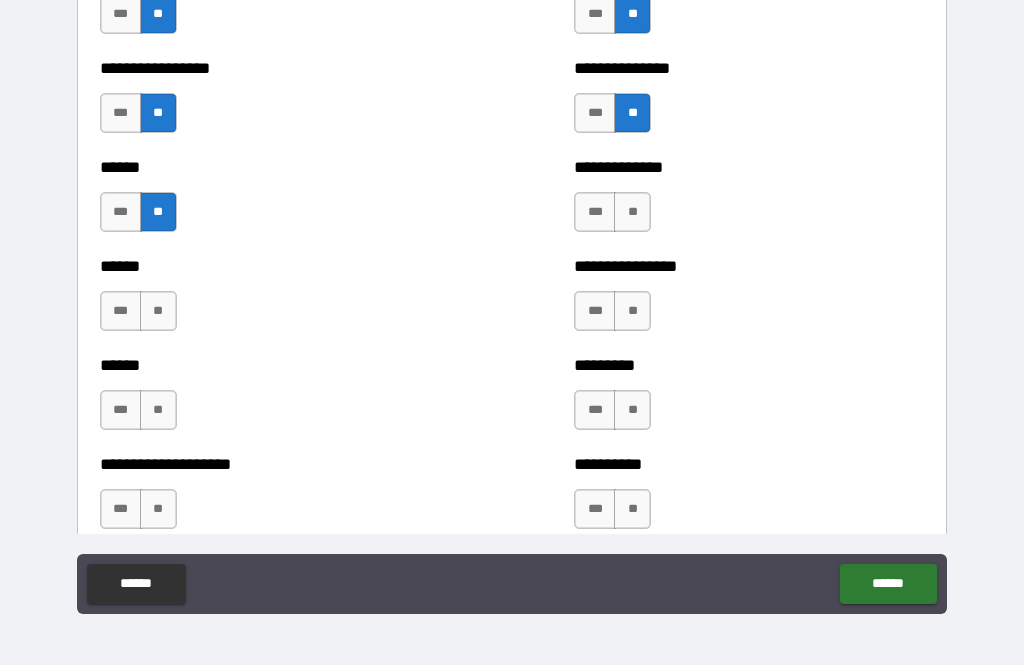 click on "**" at bounding box center (158, 311) 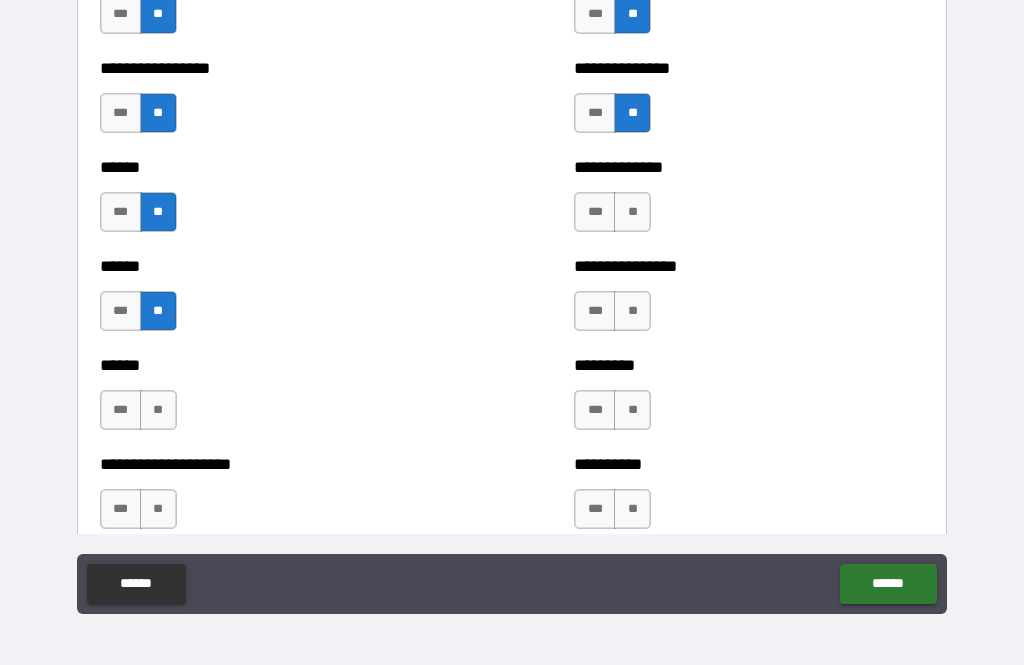 click on "**" at bounding box center (158, 410) 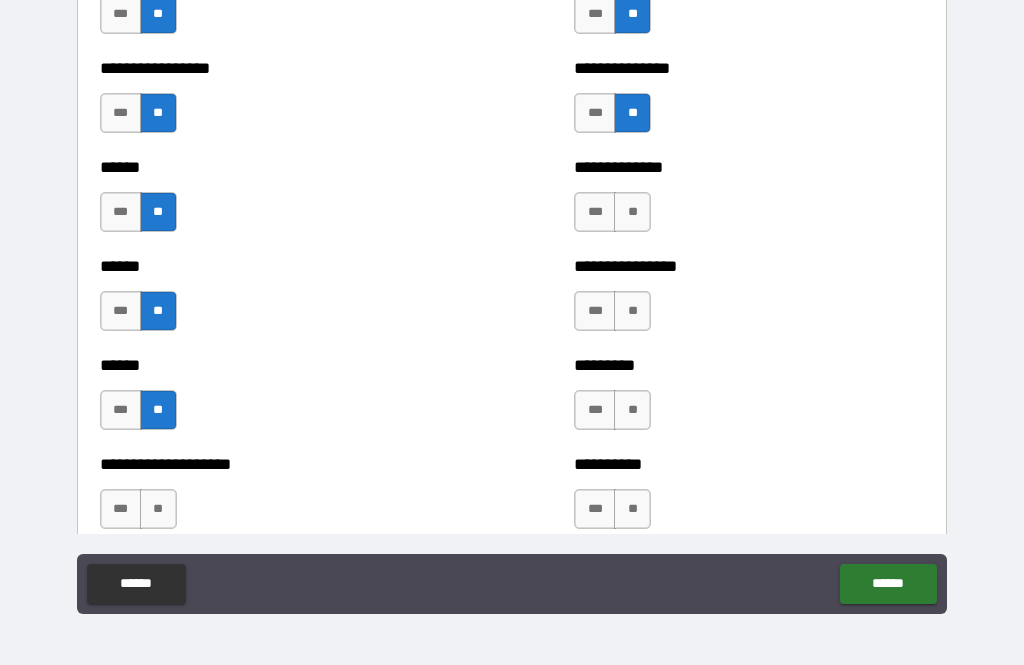click on "**" at bounding box center [632, 212] 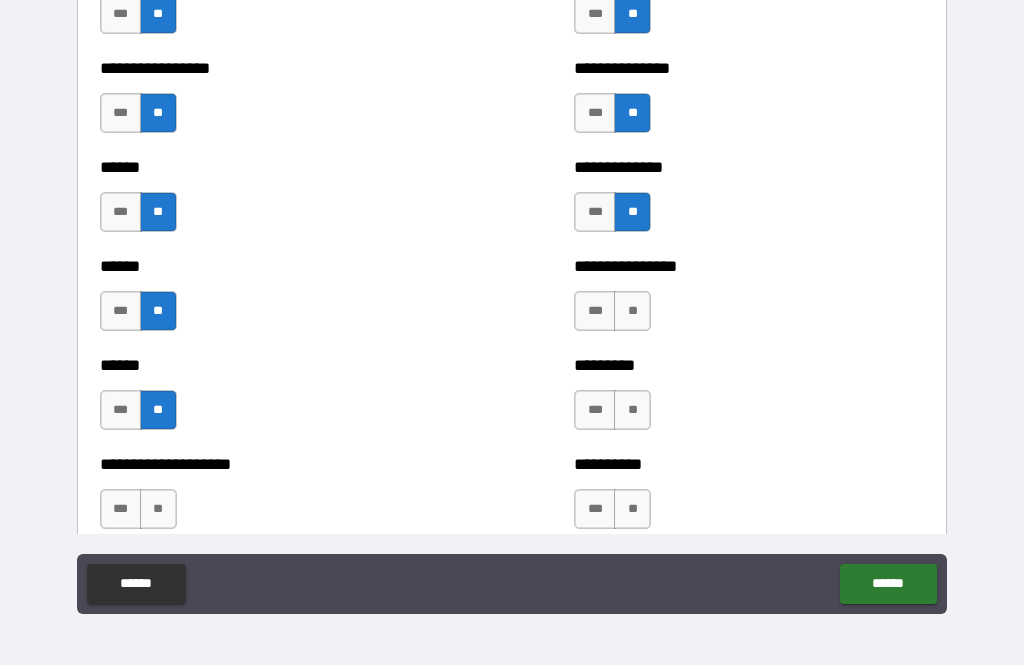 click on "**" at bounding box center [632, 311] 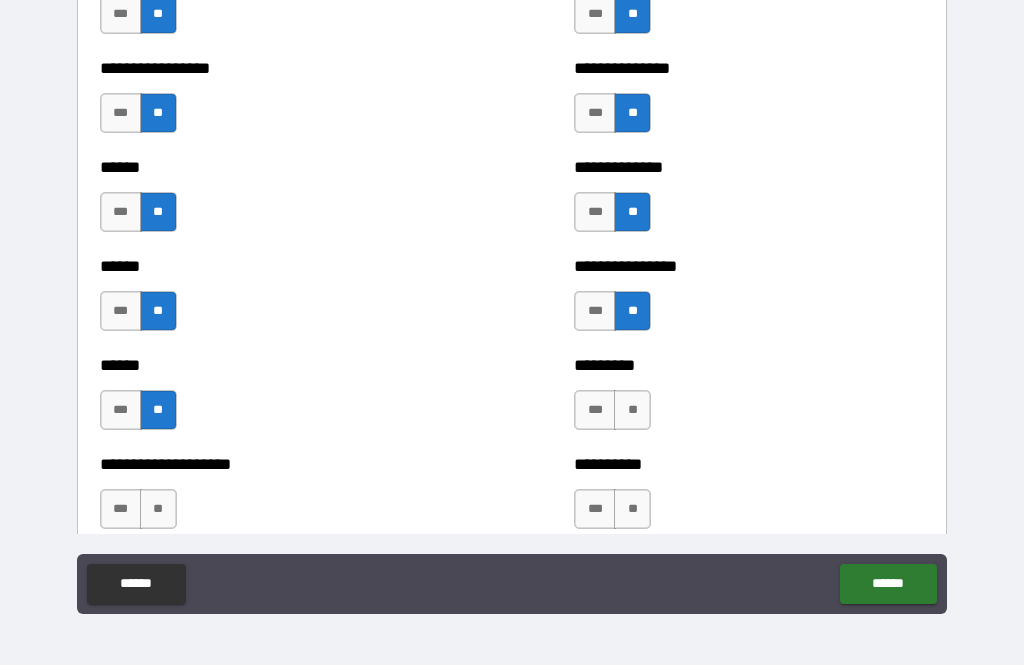 click on "**" at bounding box center [632, 410] 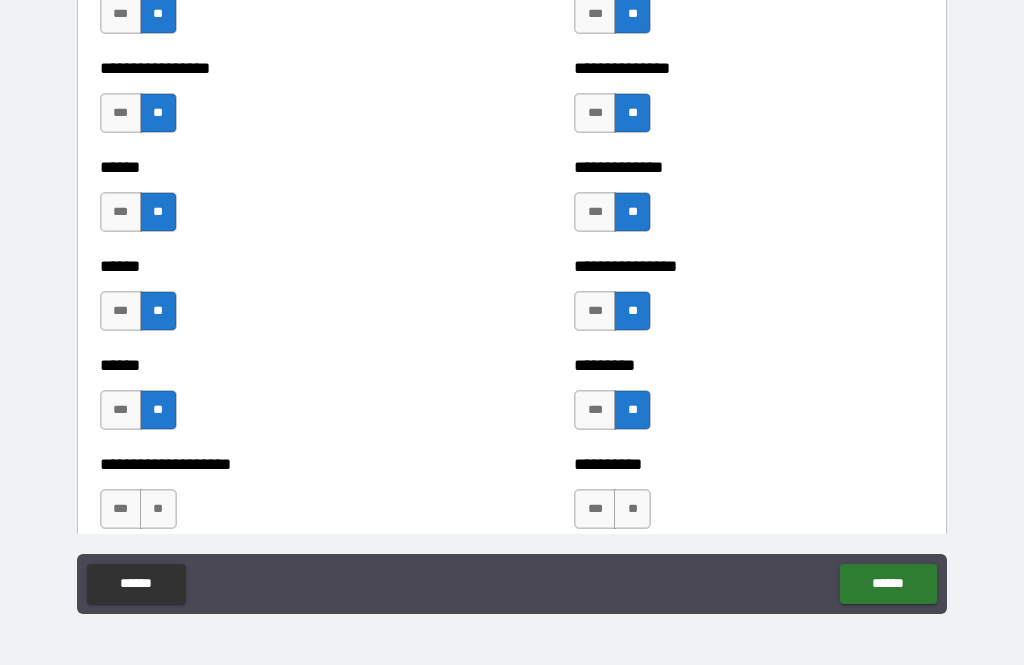 click on "**" at bounding box center (158, 509) 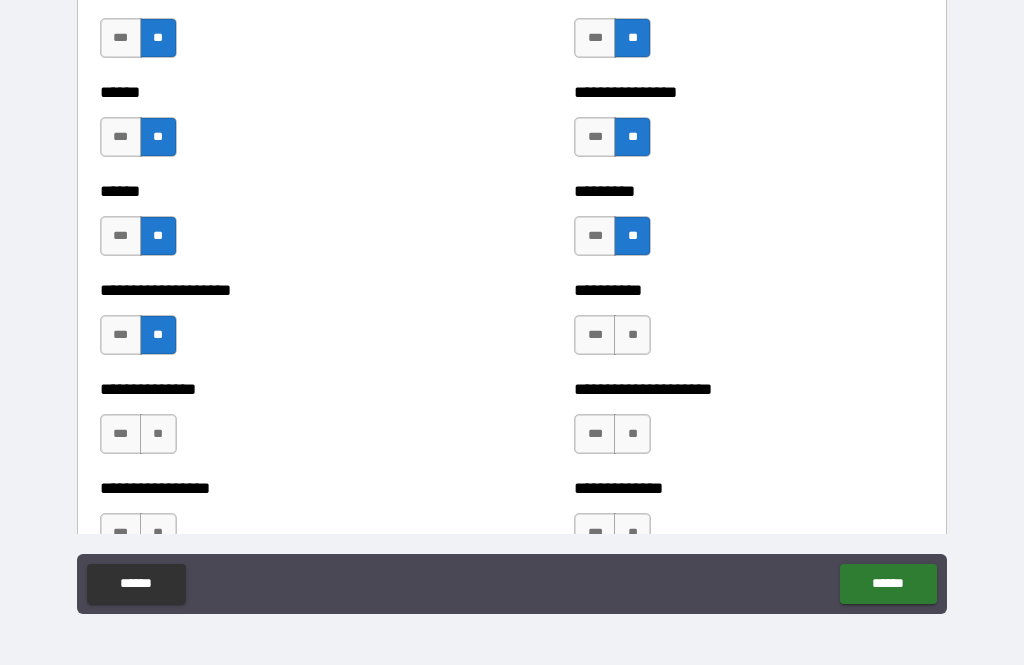 scroll, scrollTop: 3019, scrollLeft: 0, axis: vertical 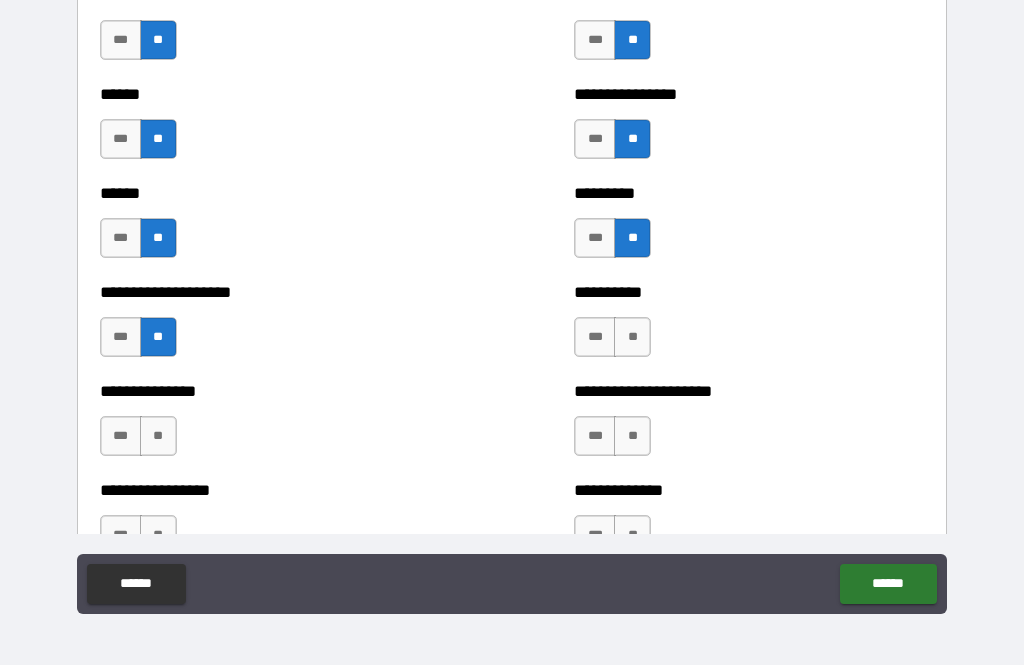 click on "***" at bounding box center (121, 337) 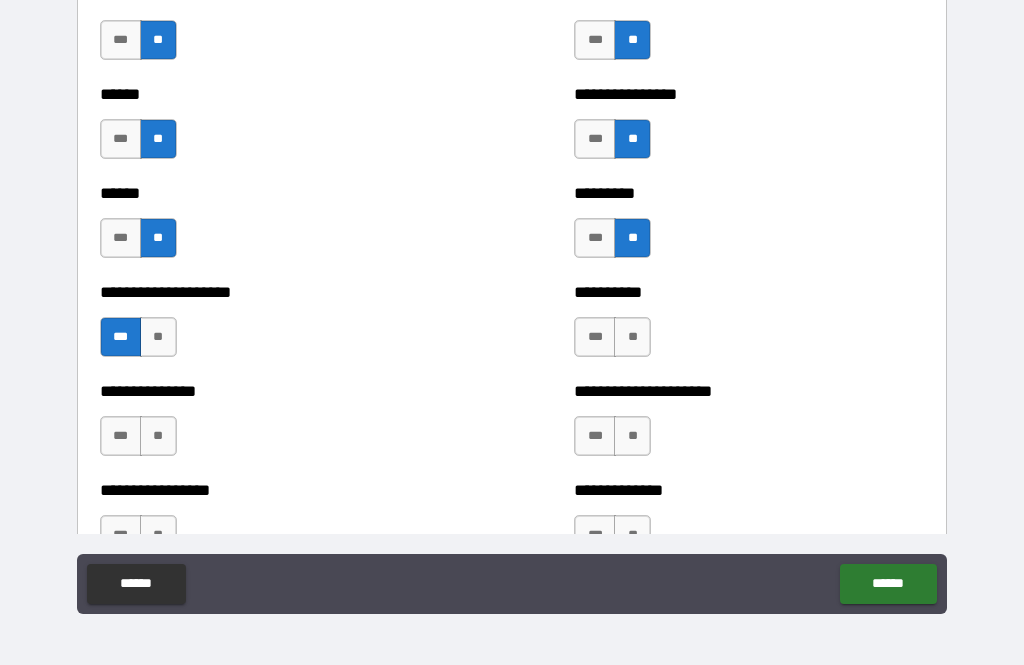 click on "**" at bounding box center (632, 337) 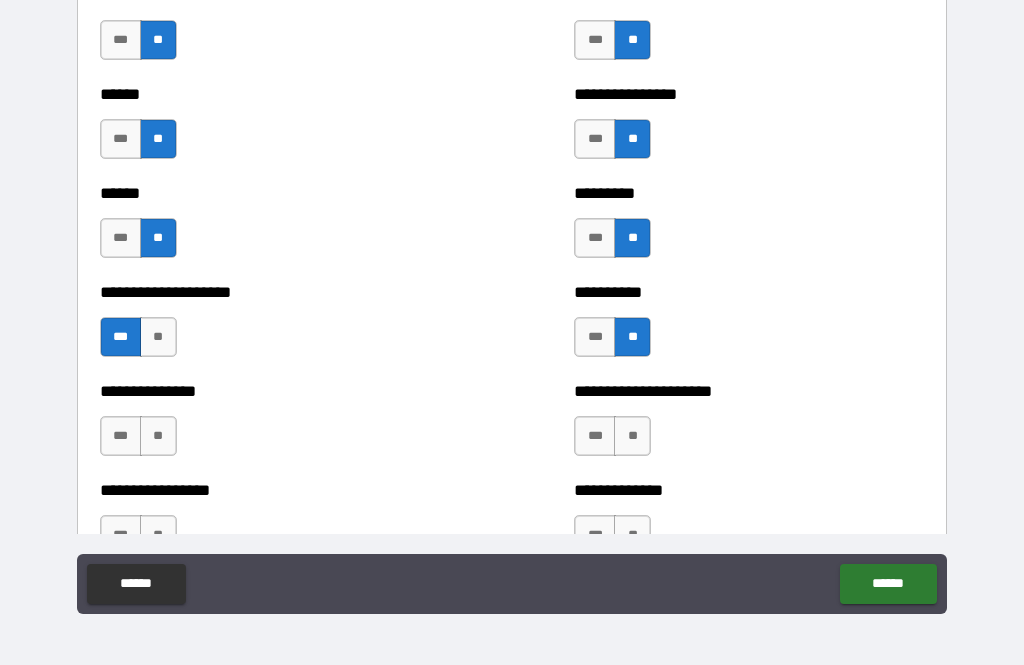 click on "**" at bounding box center (632, 436) 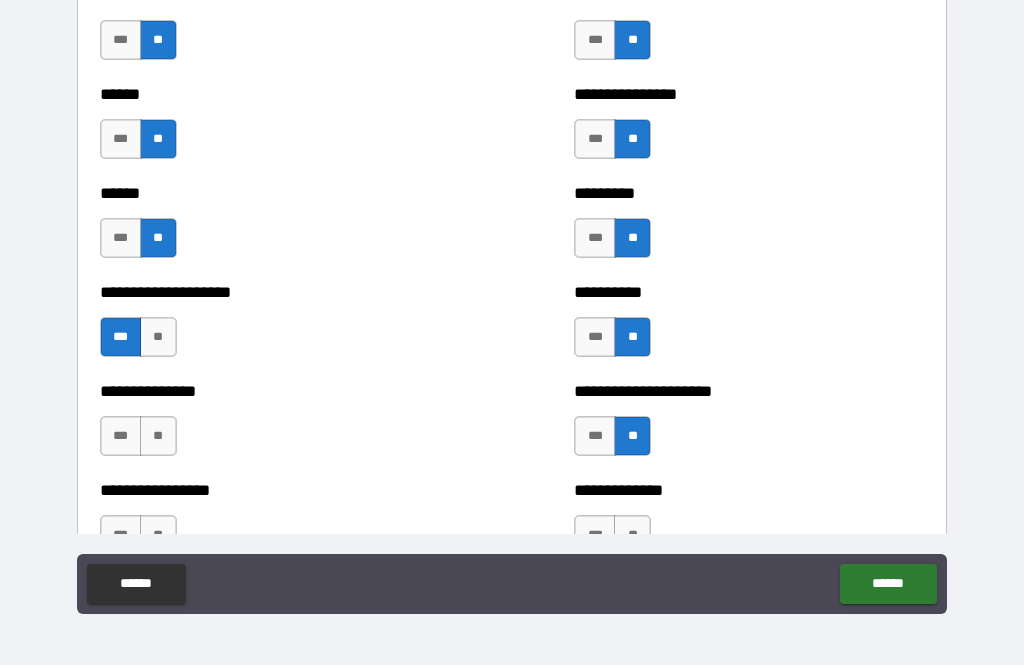 click on "**" at bounding box center (158, 436) 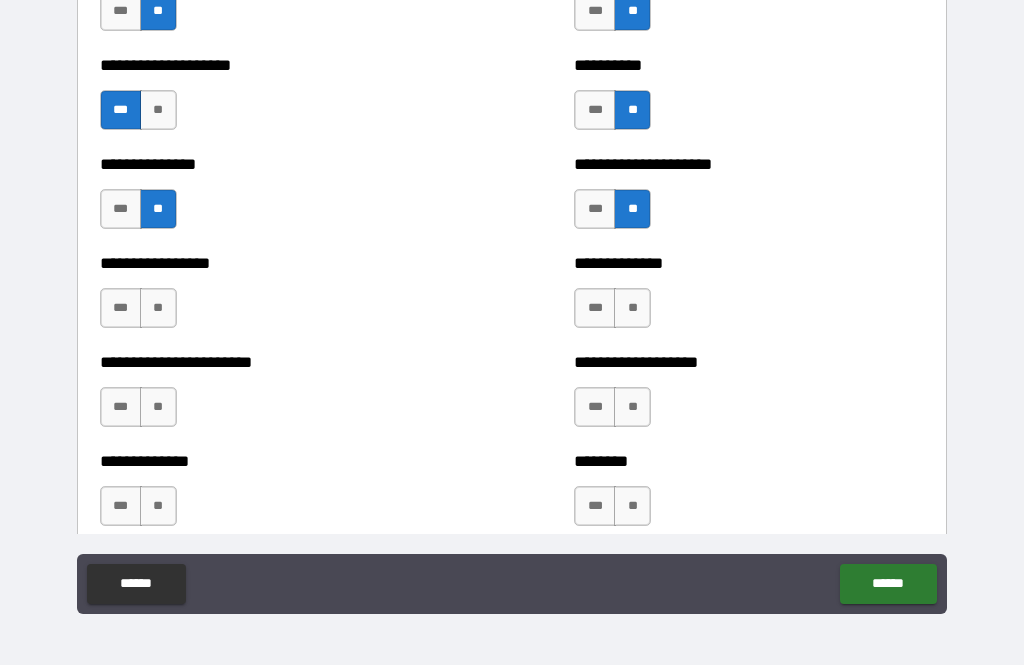 scroll, scrollTop: 3248, scrollLeft: 0, axis: vertical 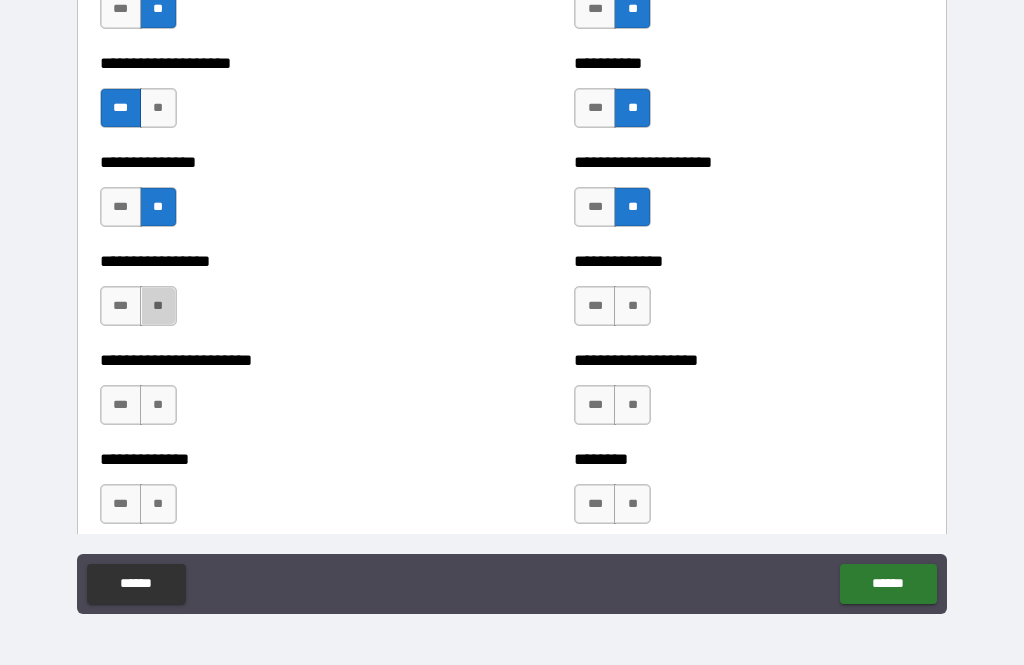 click on "**" at bounding box center [158, 306] 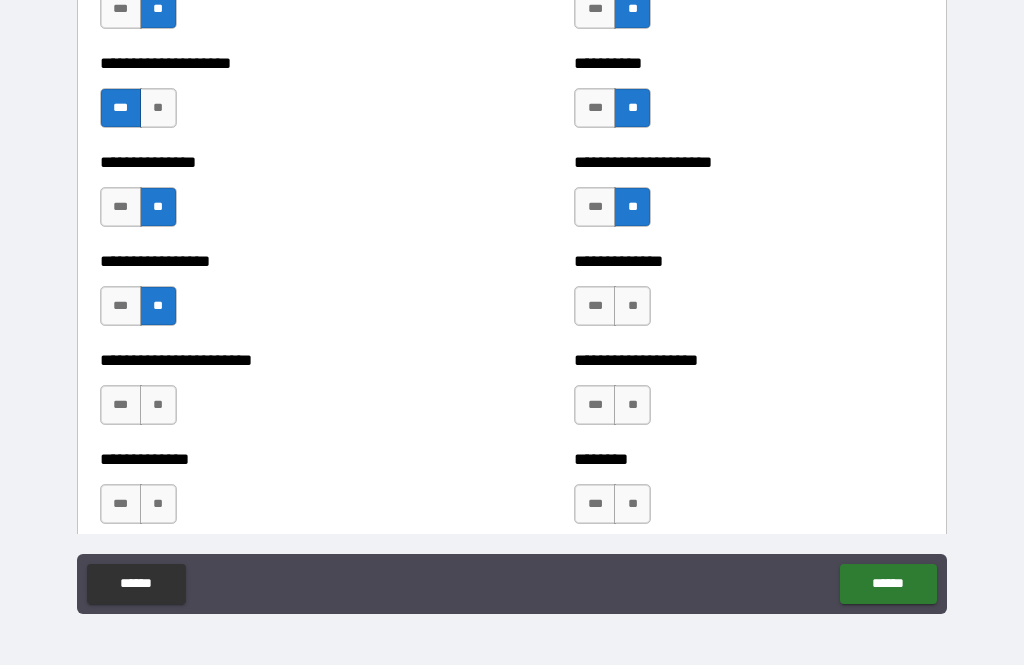 click on "**" at bounding box center (632, 306) 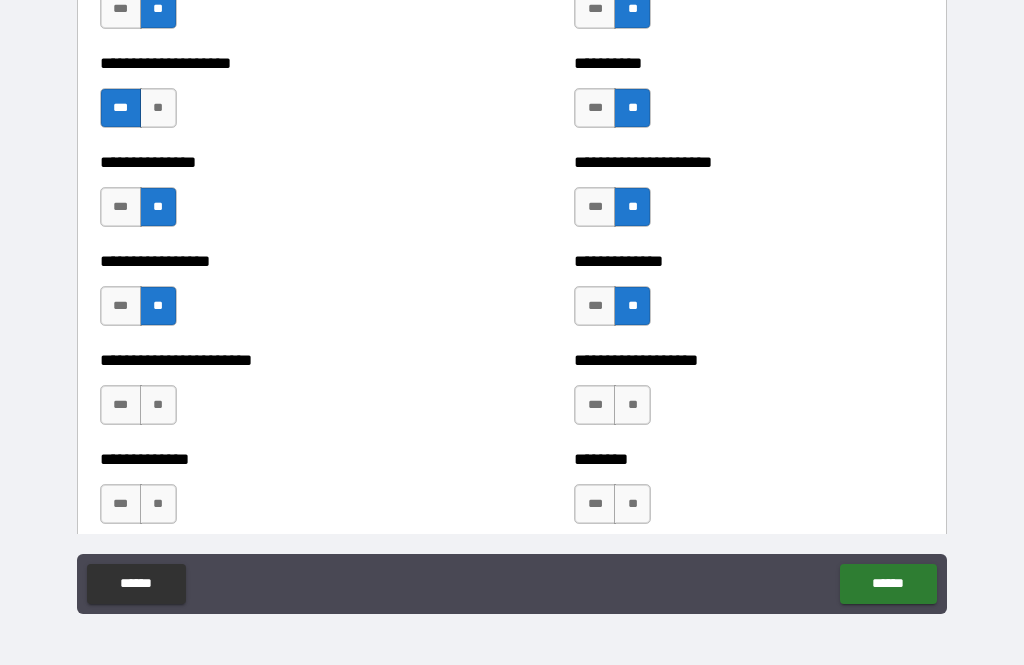 click on "**" at bounding box center (158, 405) 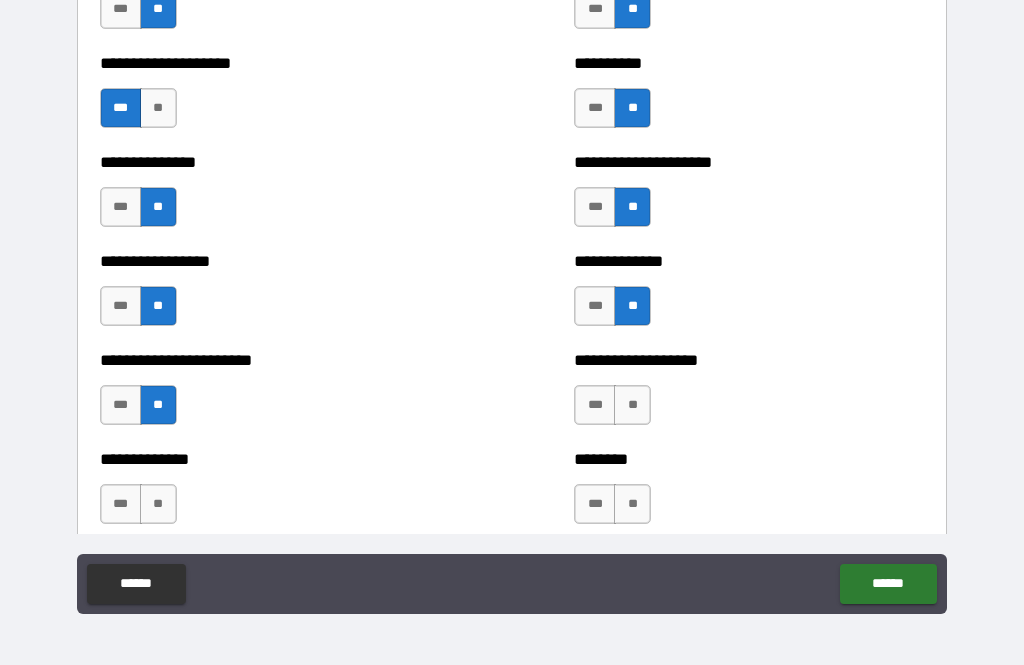 click on "**" at bounding box center [632, 405] 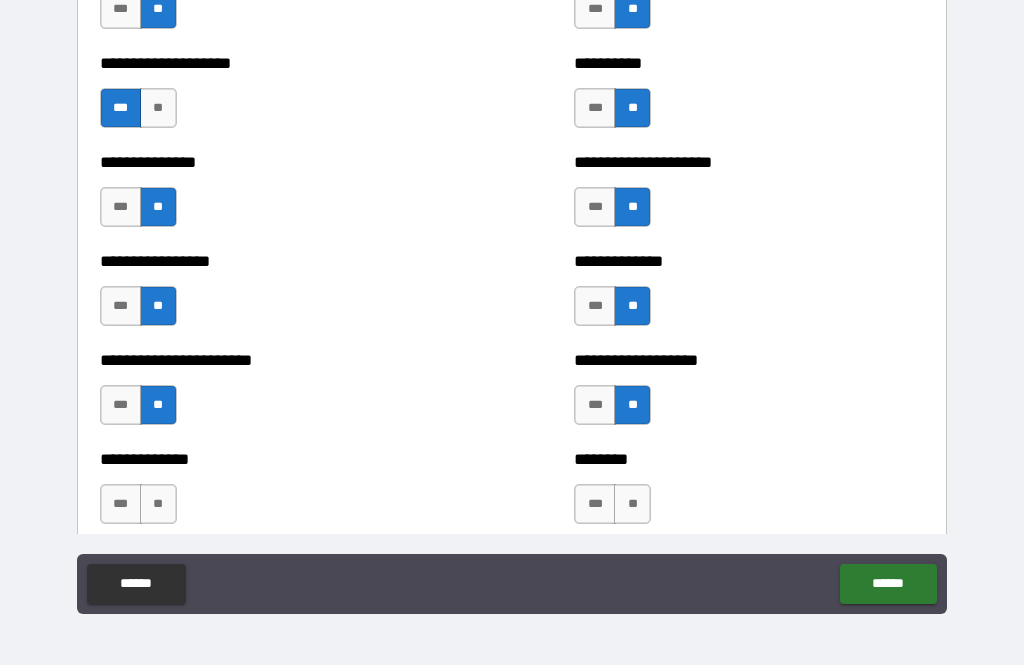 click on "**" at bounding box center (632, 504) 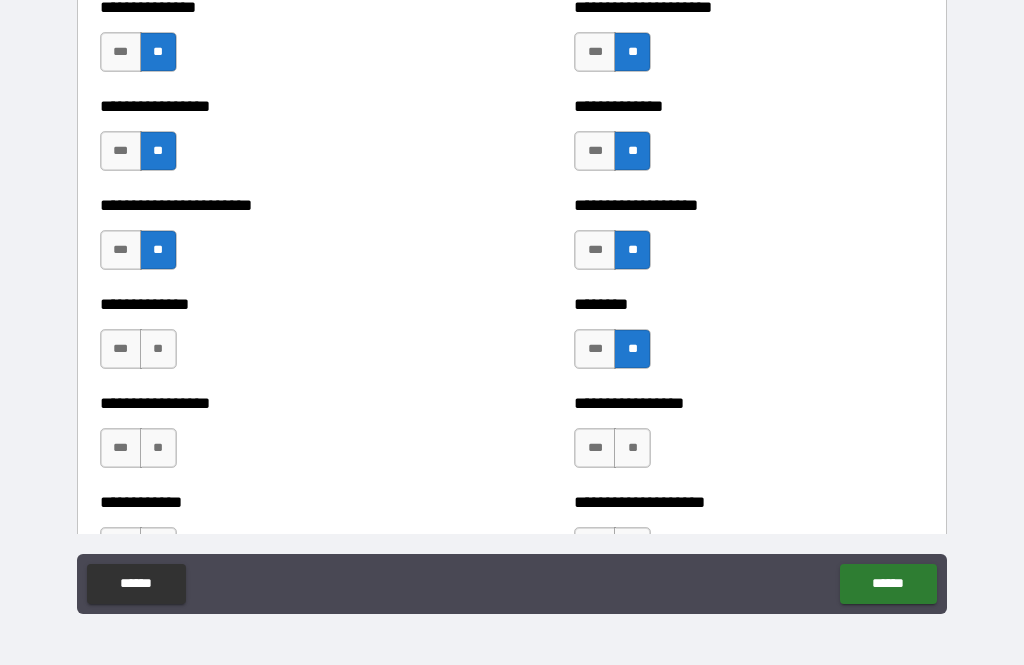 scroll, scrollTop: 3414, scrollLeft: 0, axis: vertical 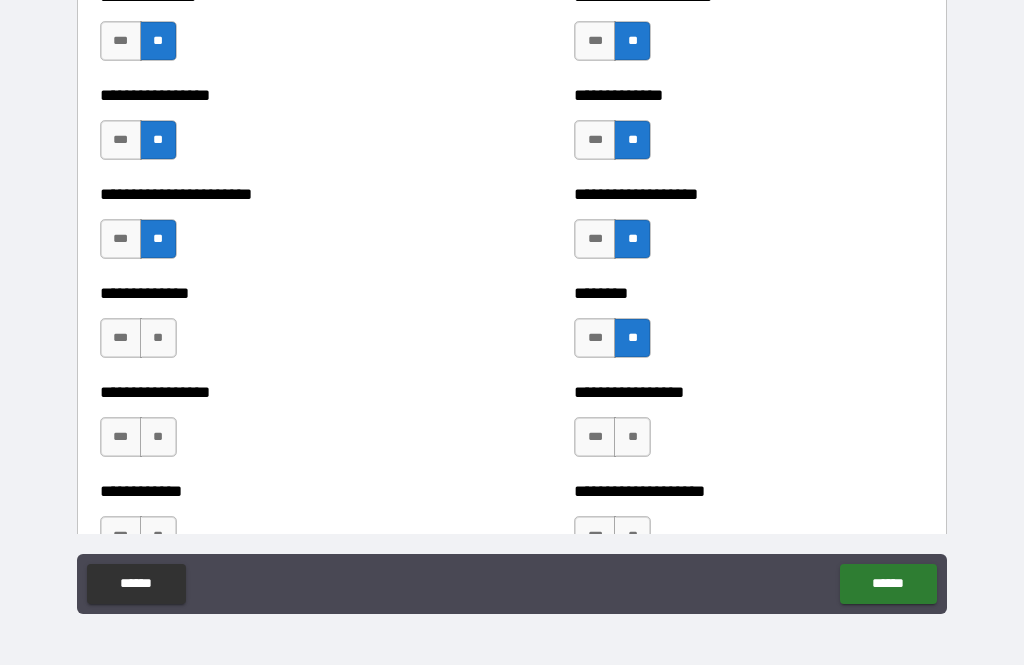 click on "***" at bounding box center [595, 338] 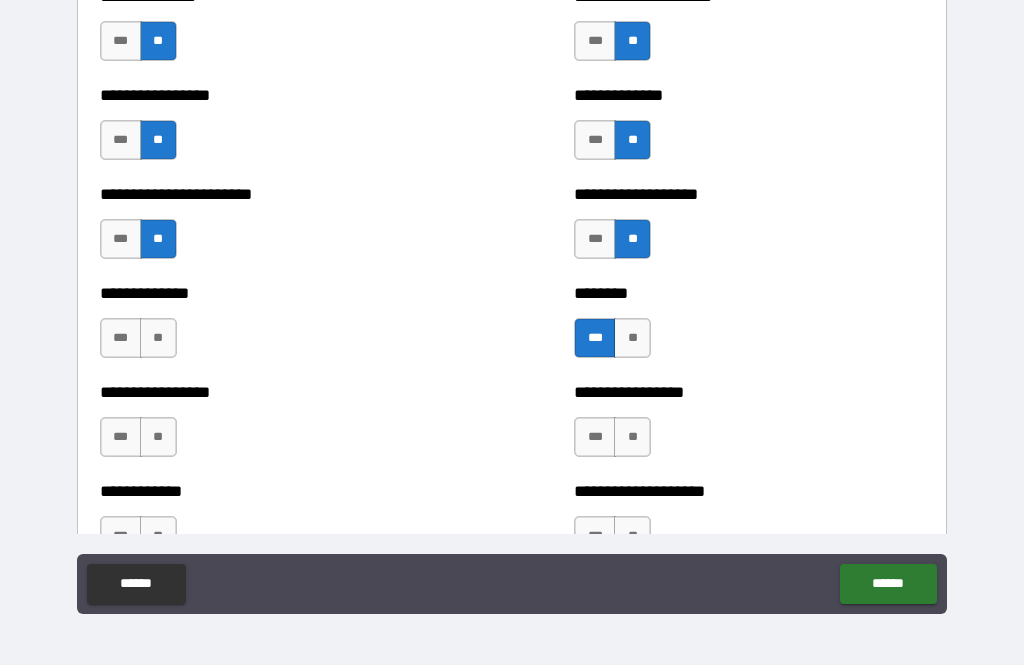 click on "**" at bounding box center [158, 338] 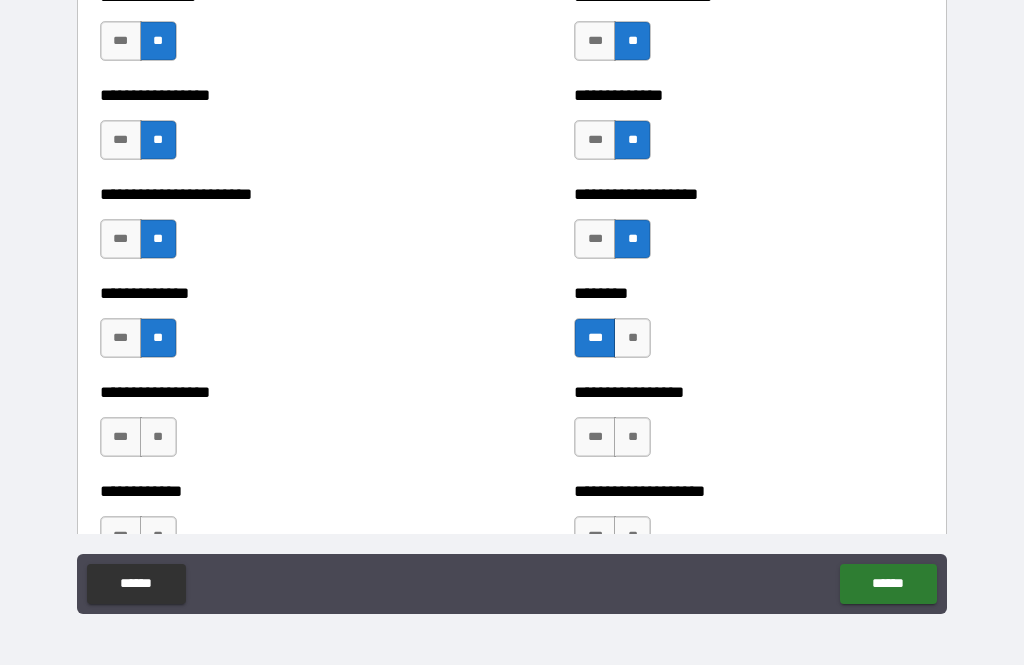 click on "**" at bounding box center [158, 437] 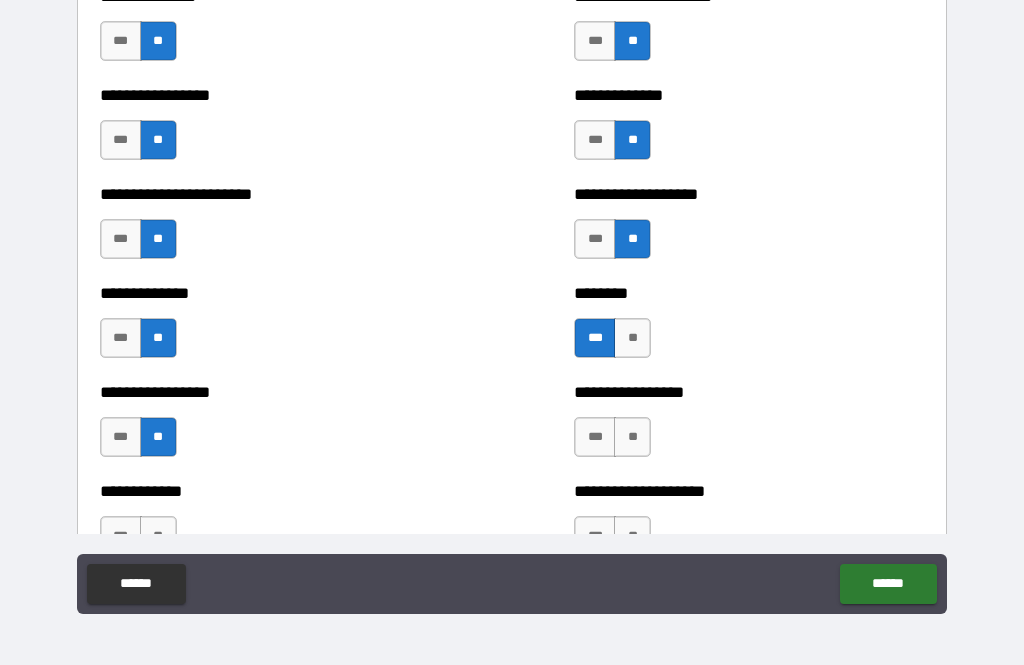 click on "**" at bounding box center (632, 437) 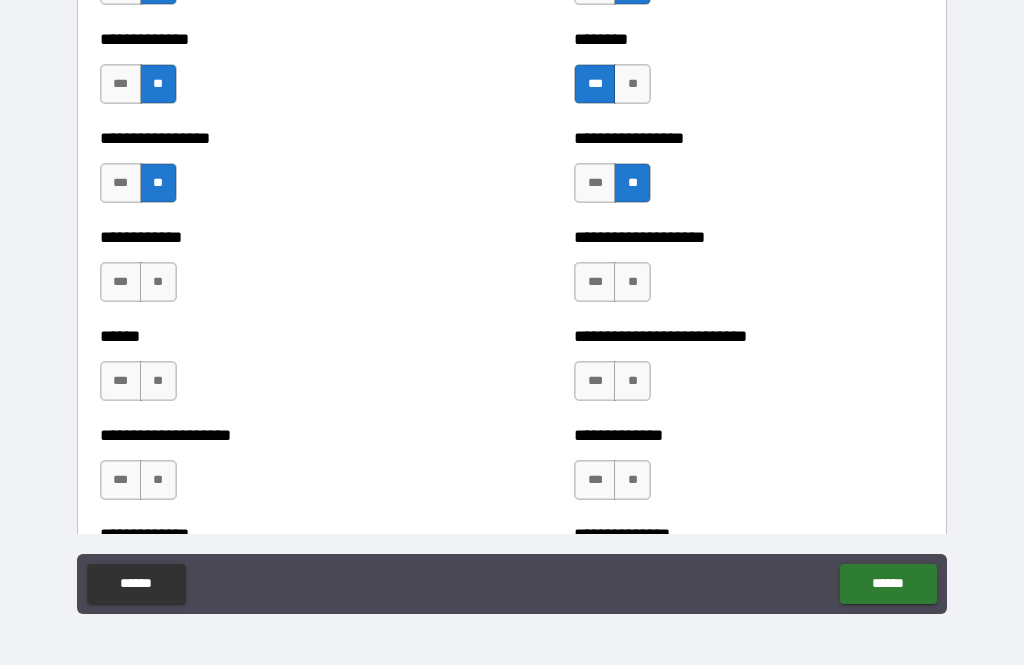 scroll, scrollTop: 3674, scrollLeft: 0, axis: vertical 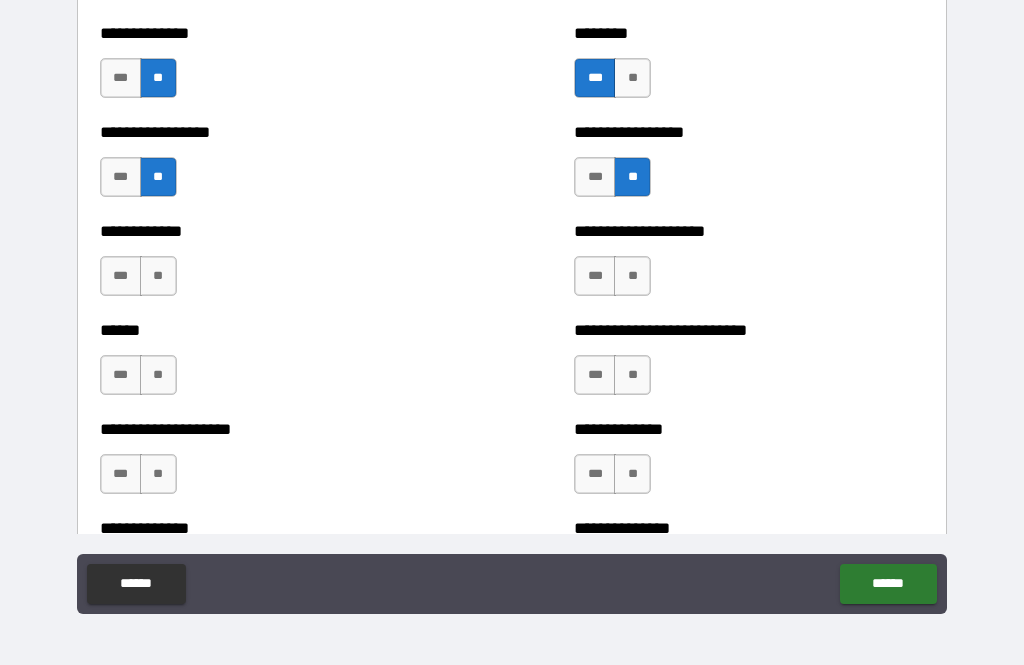 click on "**" at bounding box center [158, 276] 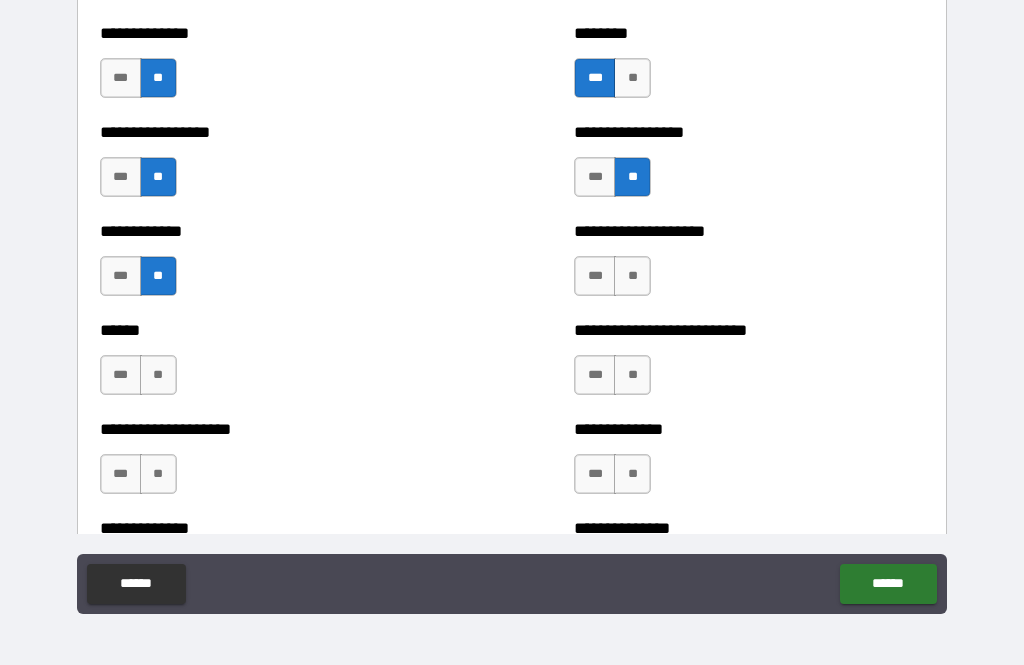 click on "**" at bounding box center [158, 375] 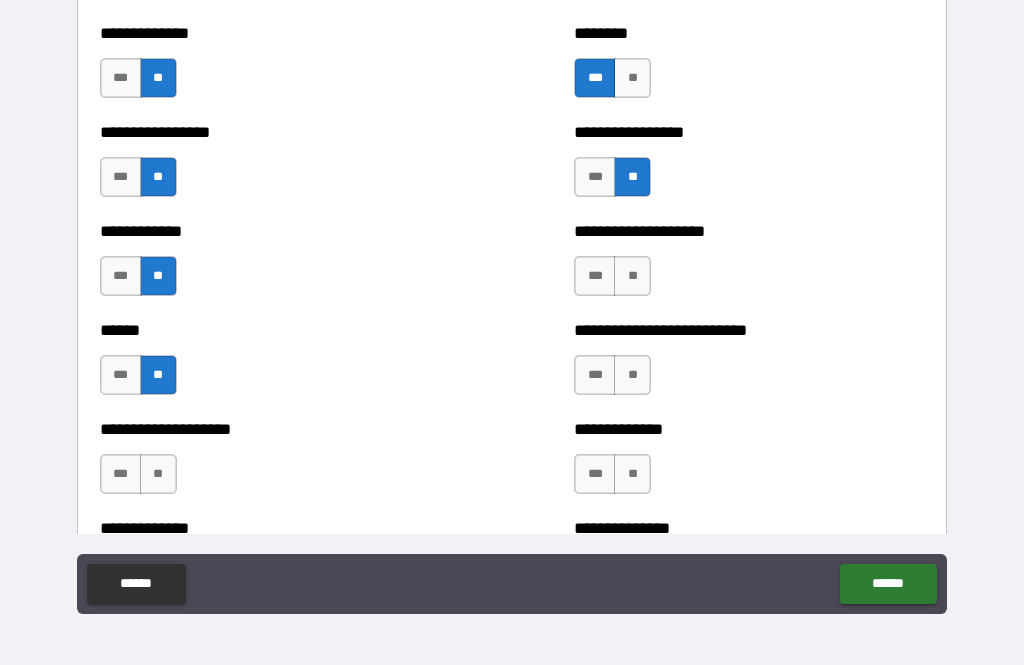 click on "**" at bounding box center [632, 276] 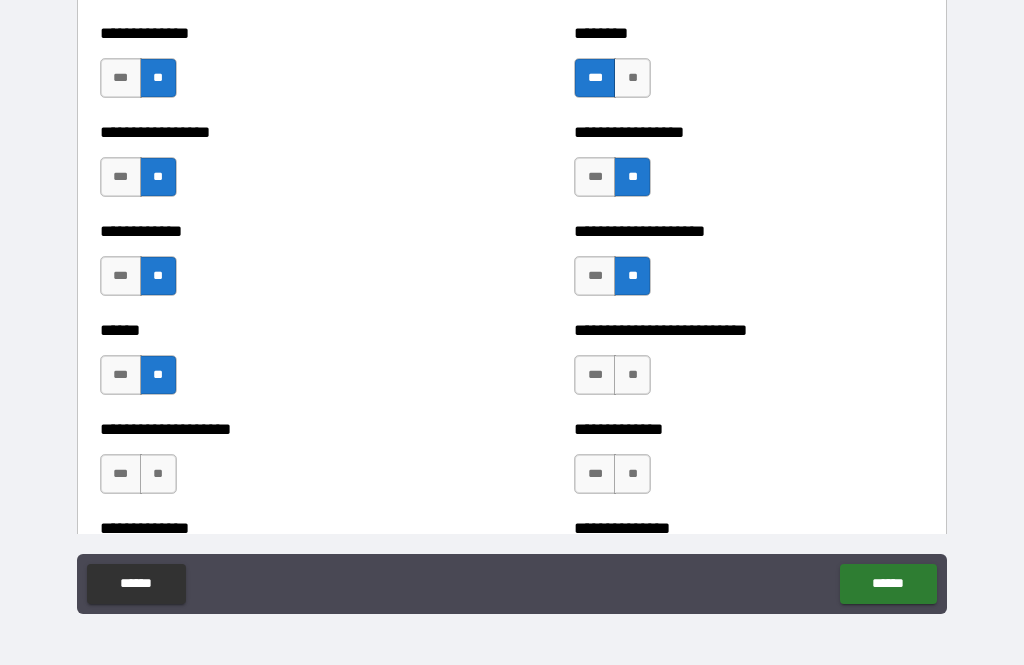 click on "**" at bounding box center [632, 375] 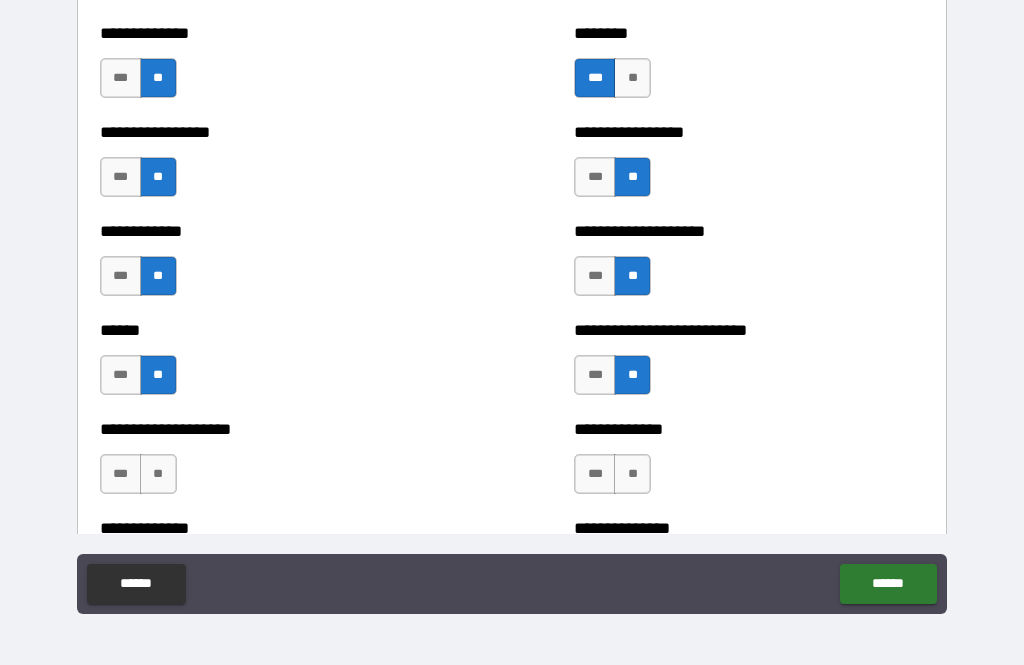 click on "**" at bounding box center [632, 474] 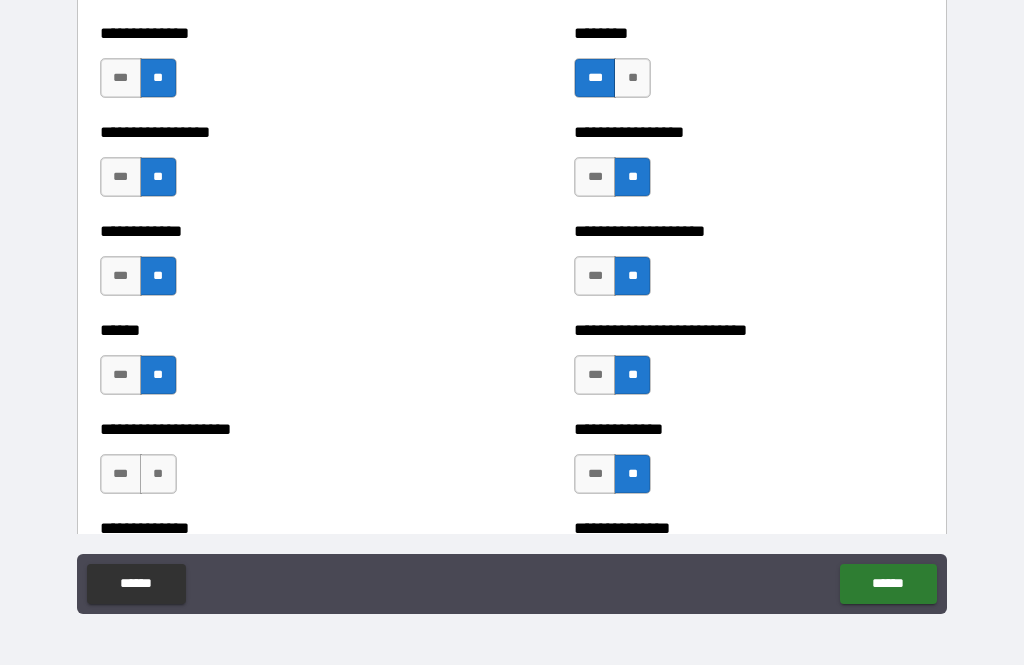 click on "**" at bounding box center [158, 474] 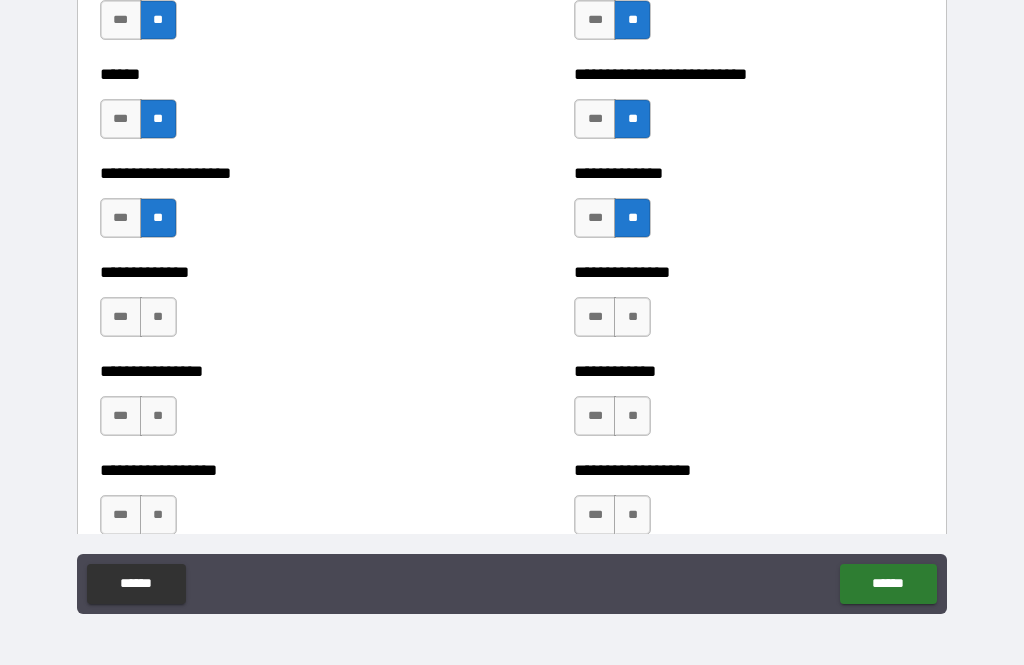 scroll, scrollTop: 3931, scrollLeft: 0, axis: vertical 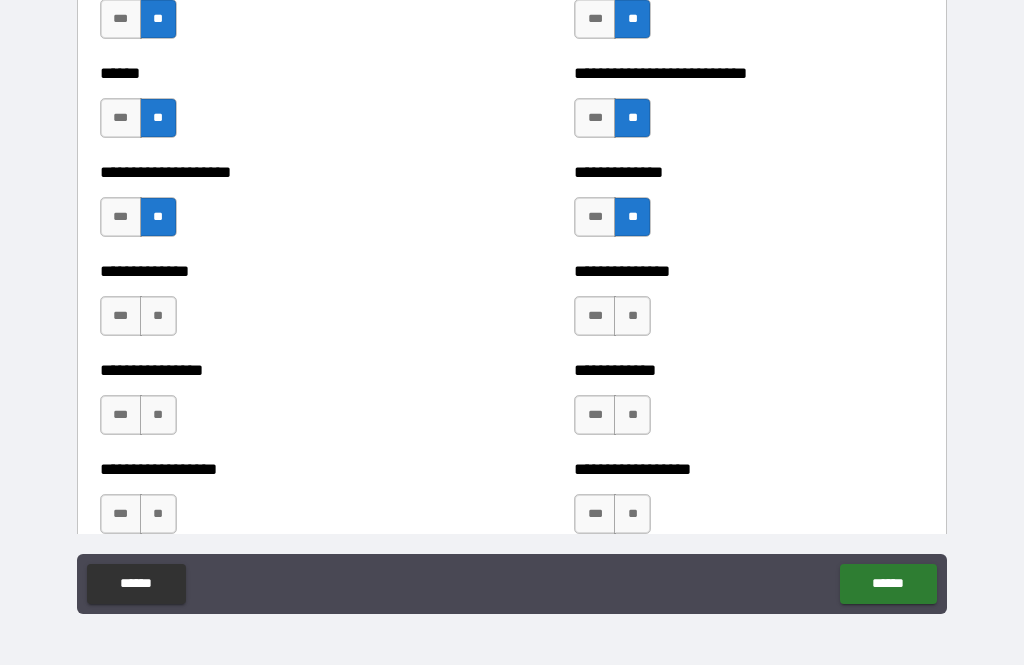 click on "**" at bounding box center [158, 316] 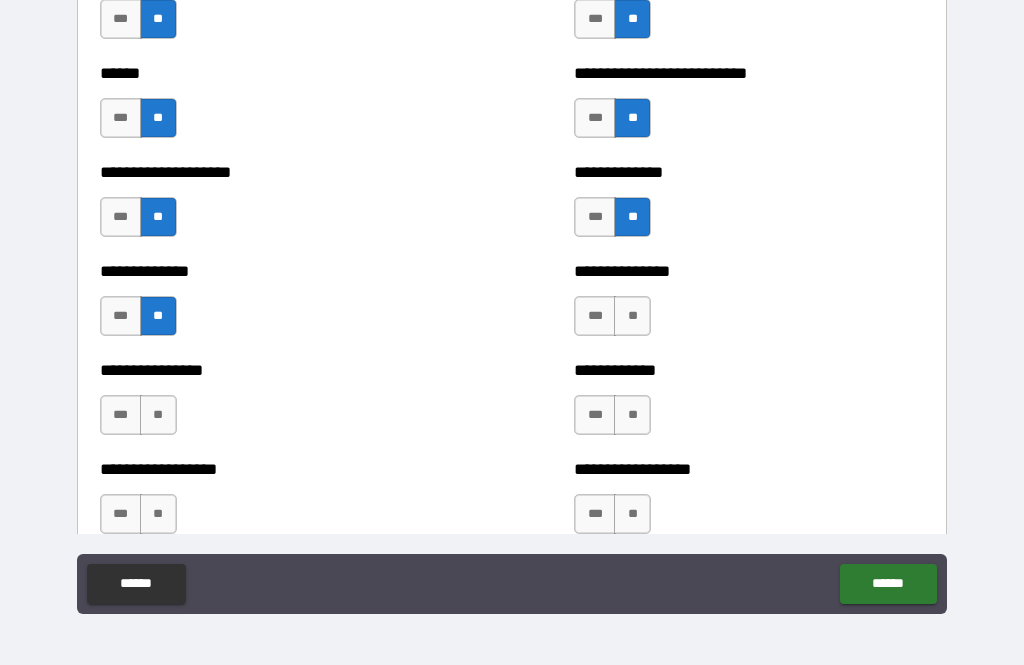click on "**" at bounding box center (158, 415) 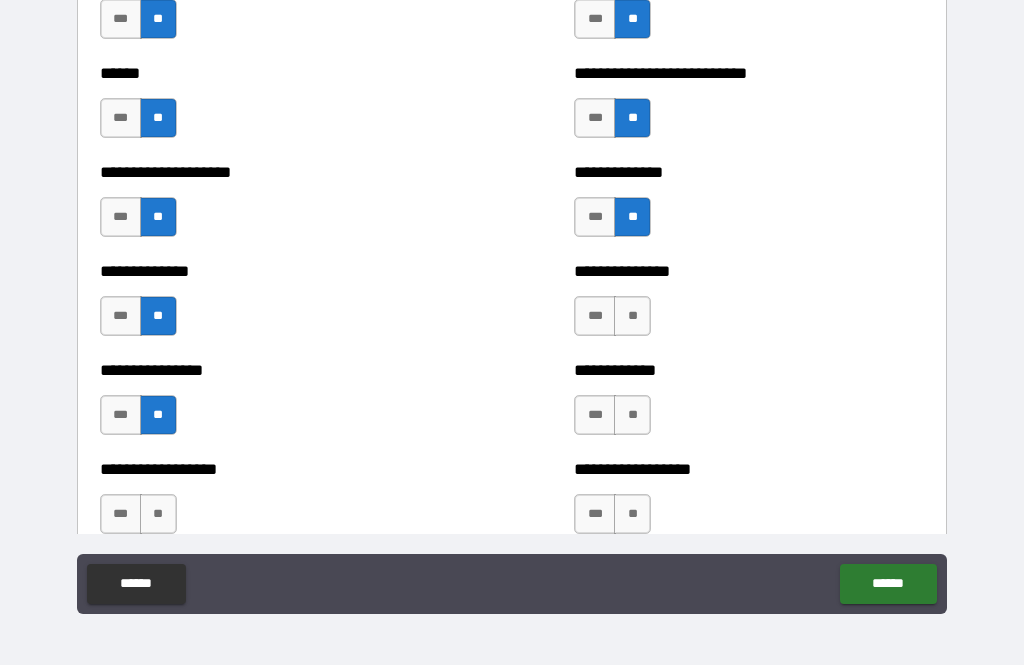 click on "**" at bounding box center (632, 316) 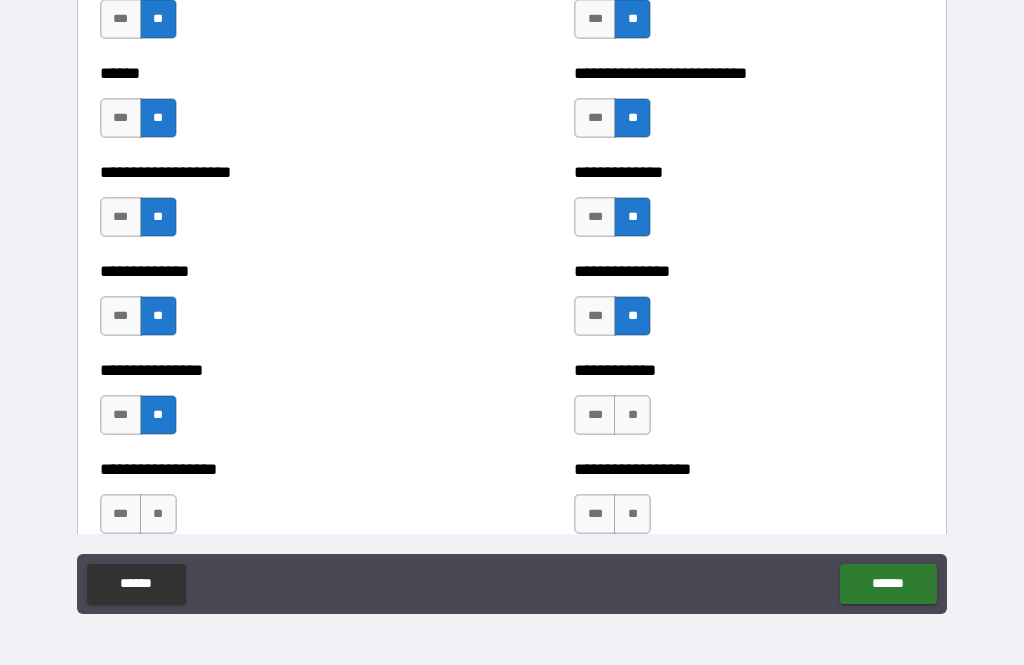 click on "**" at bounding box center (632, 415) 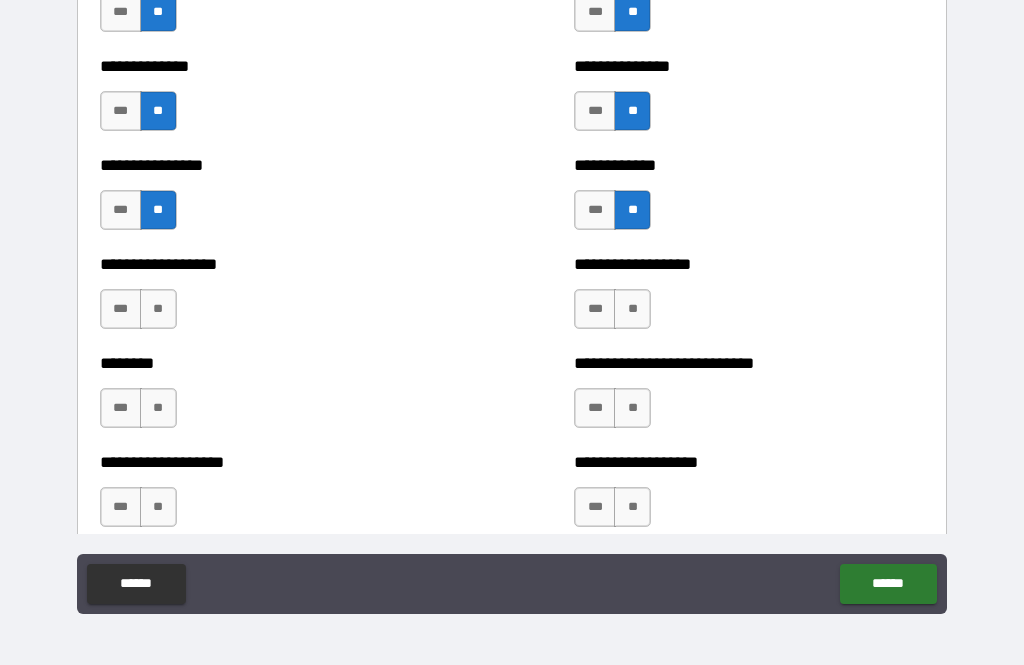 scroll, scrollTop: 4137, scrollLeft: 0, axis: vertical 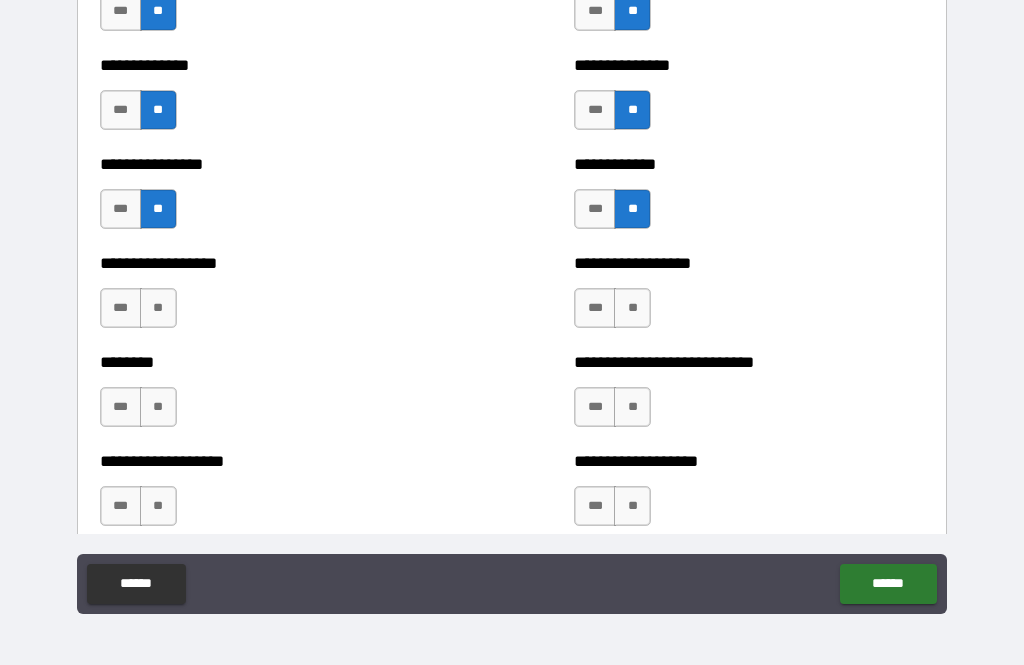 click on "**" at bounding box center (632, 308) 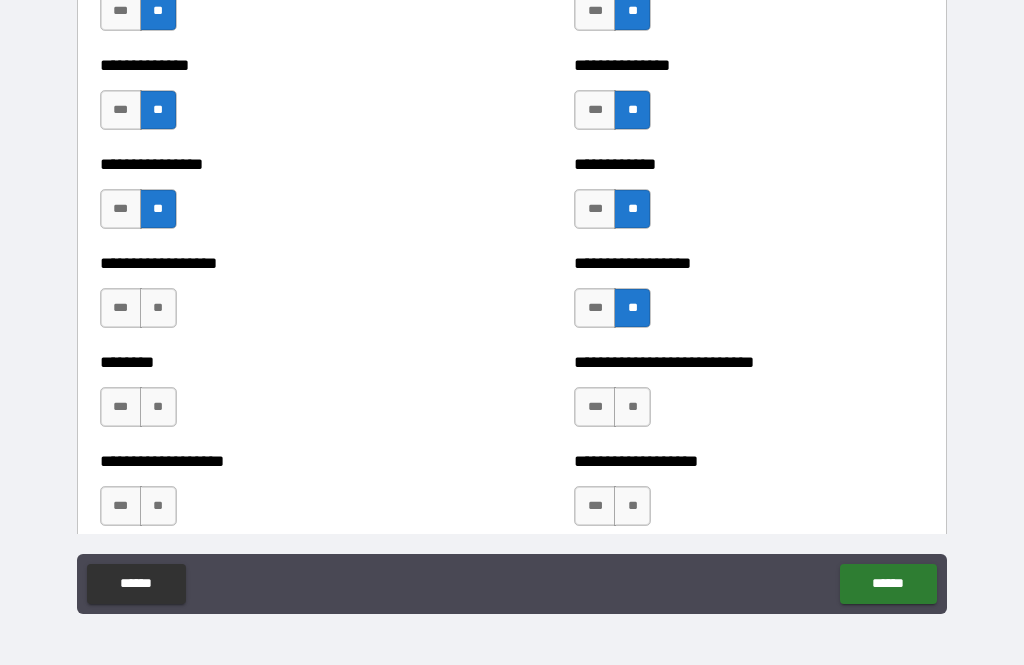 click on "**" at bounding box center [158, 308] 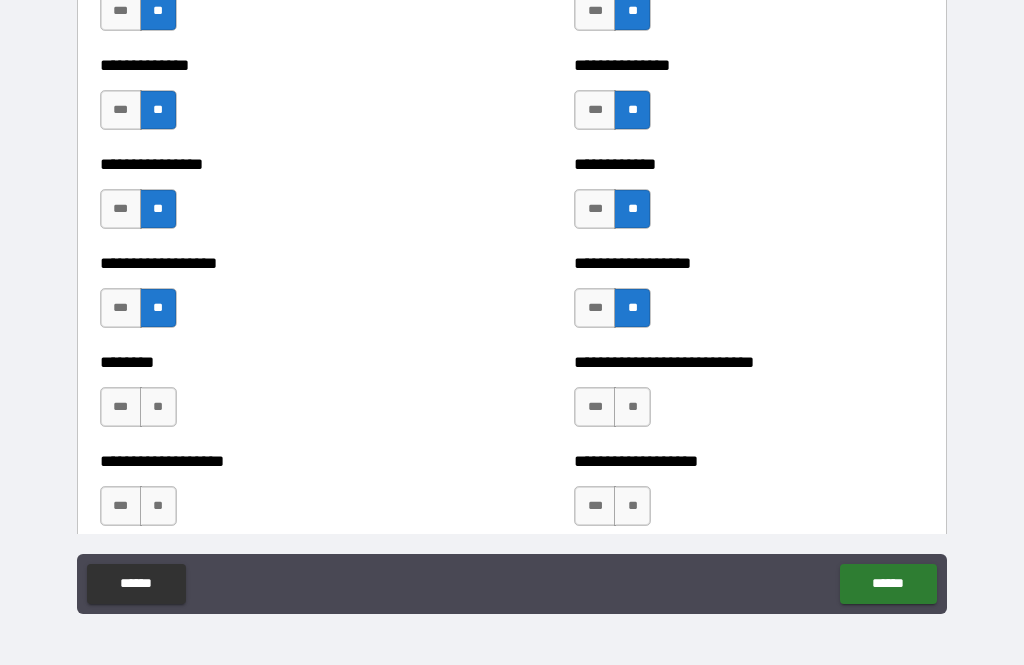 click on "**" at bounding box center (158, 407) 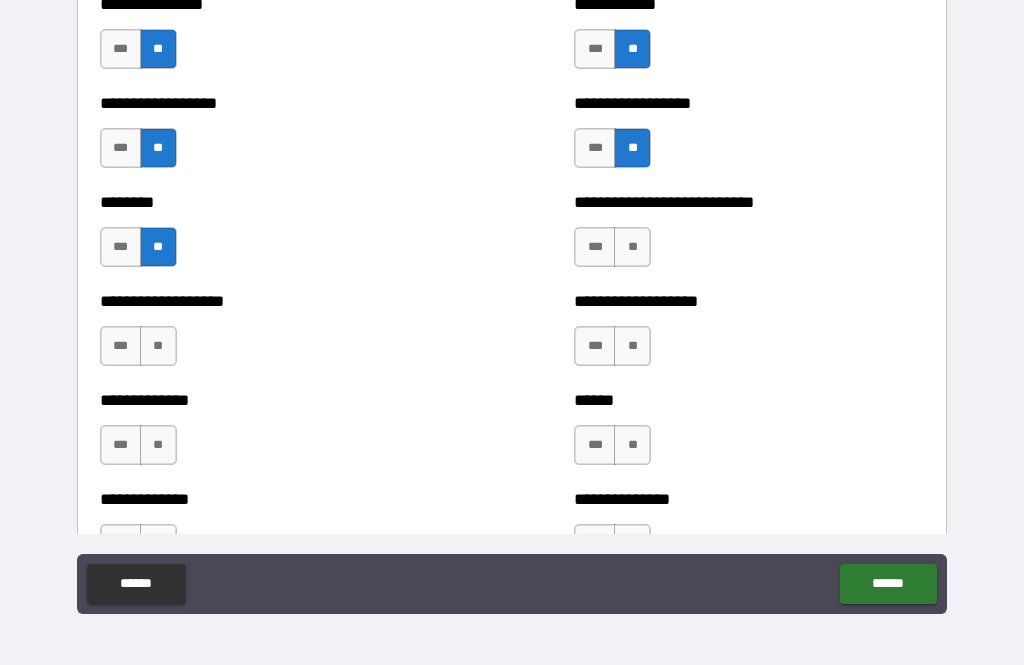 scroll, scrollTop: 4309, scrollLeft: 0, axis: vertical 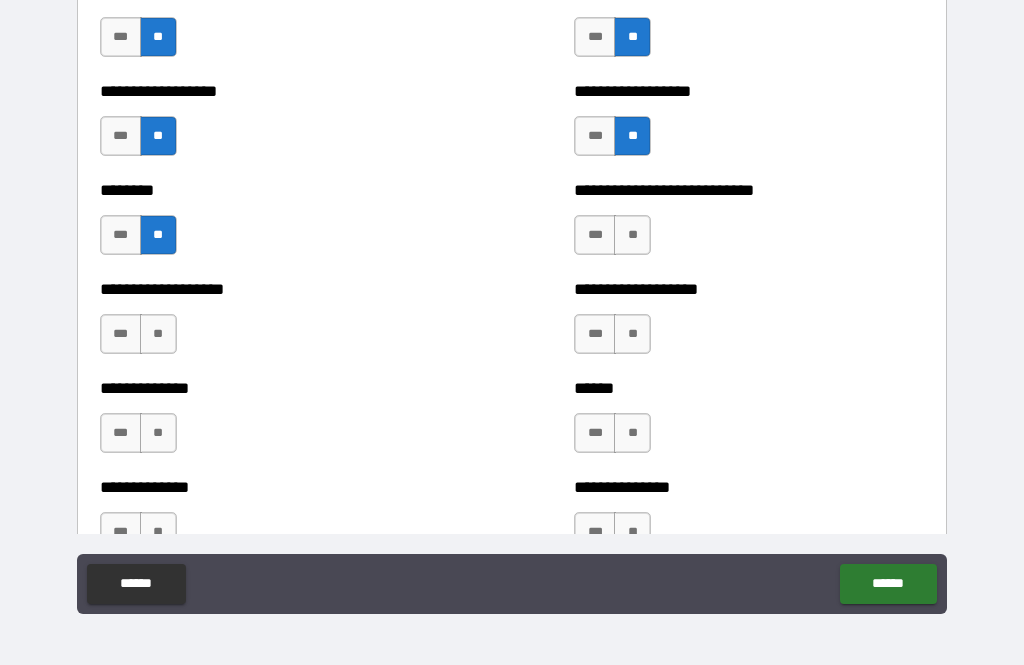 click on "**" at bounding box center (632, 235) 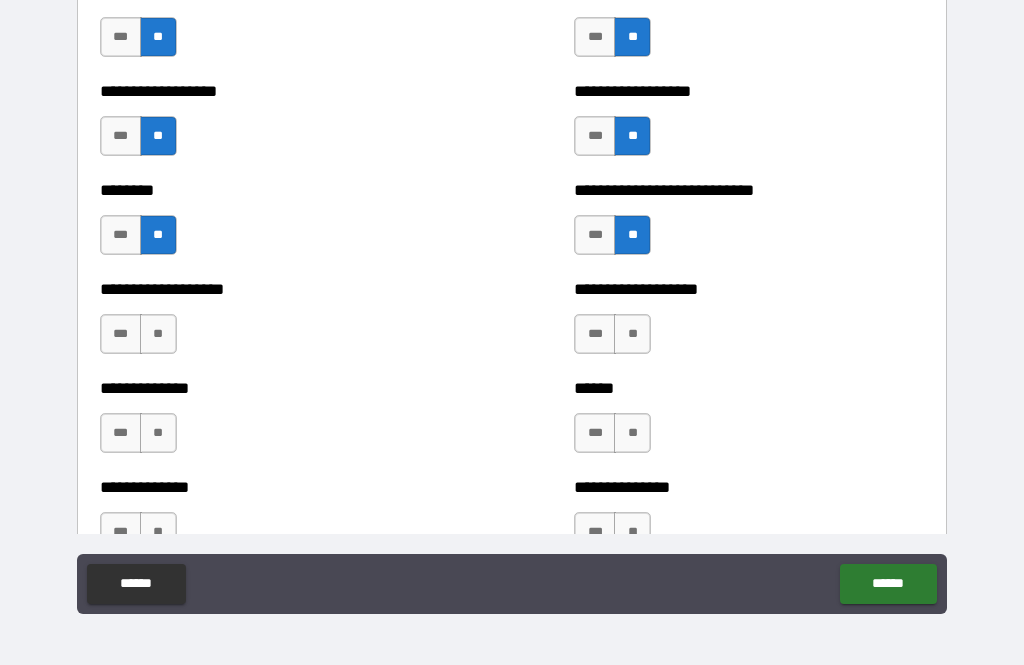 click on "**" at bounding box center (632, 334) 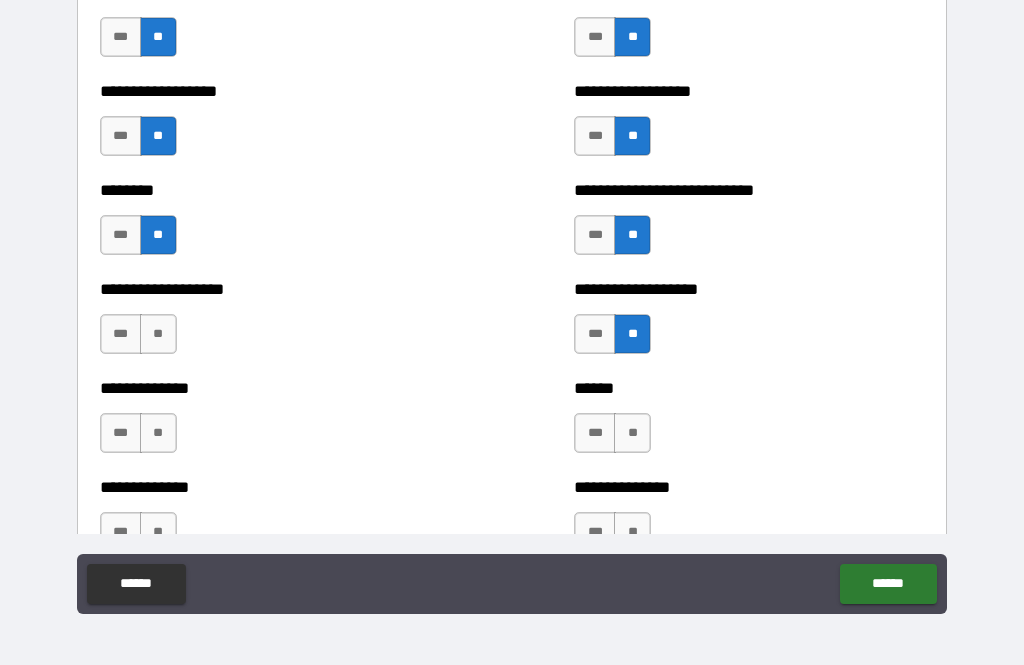 click on "**" at bounding box center (158, 334) 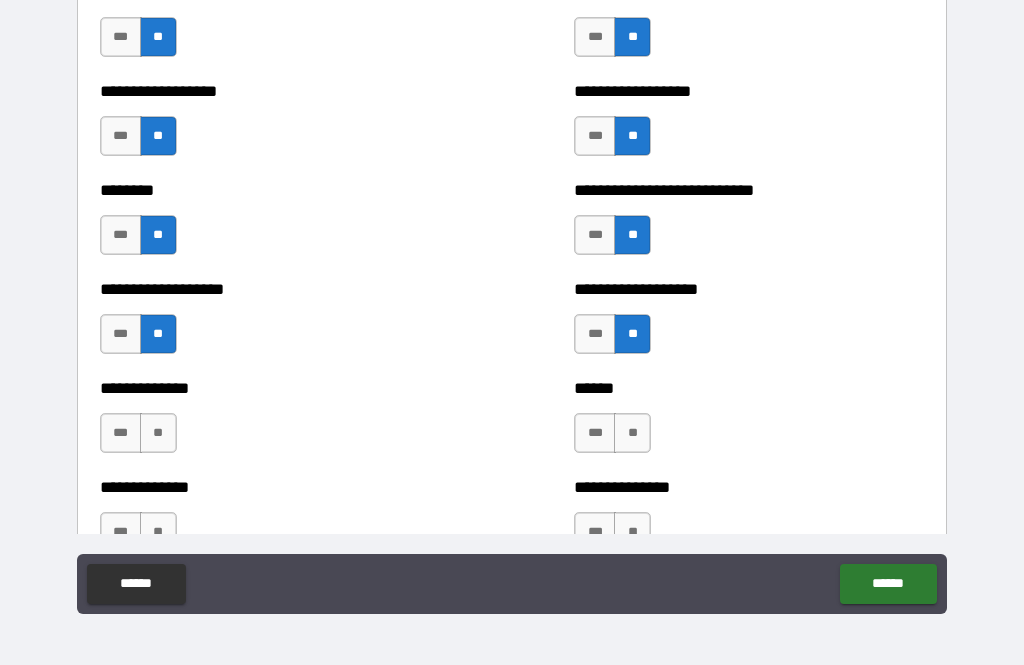 click on "**" at bounding box center [158, 433] 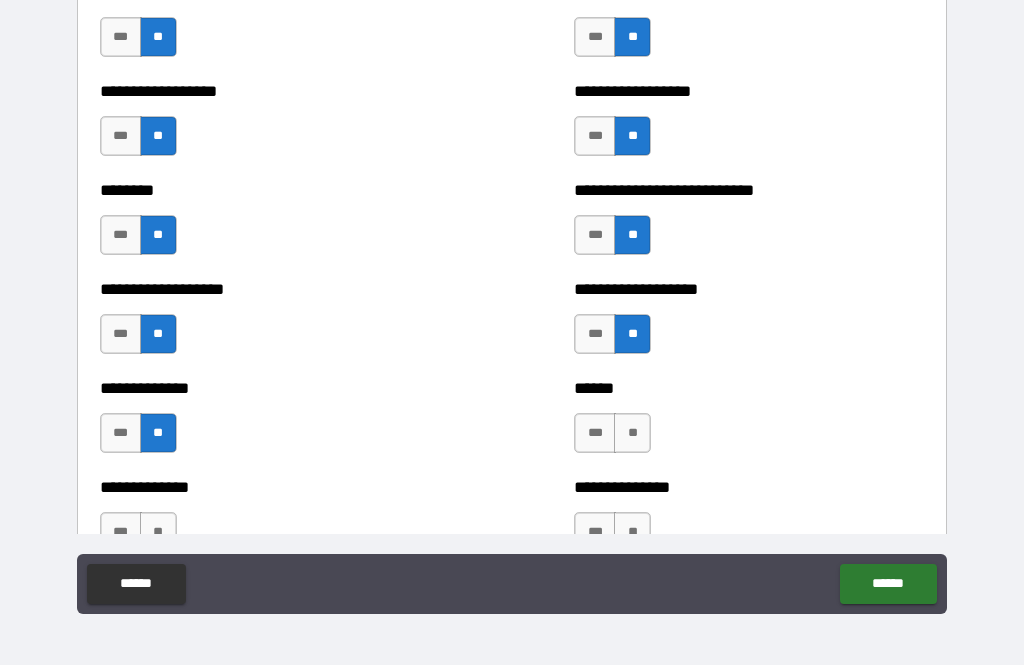 click on "**" at bounding box center (632, 433) 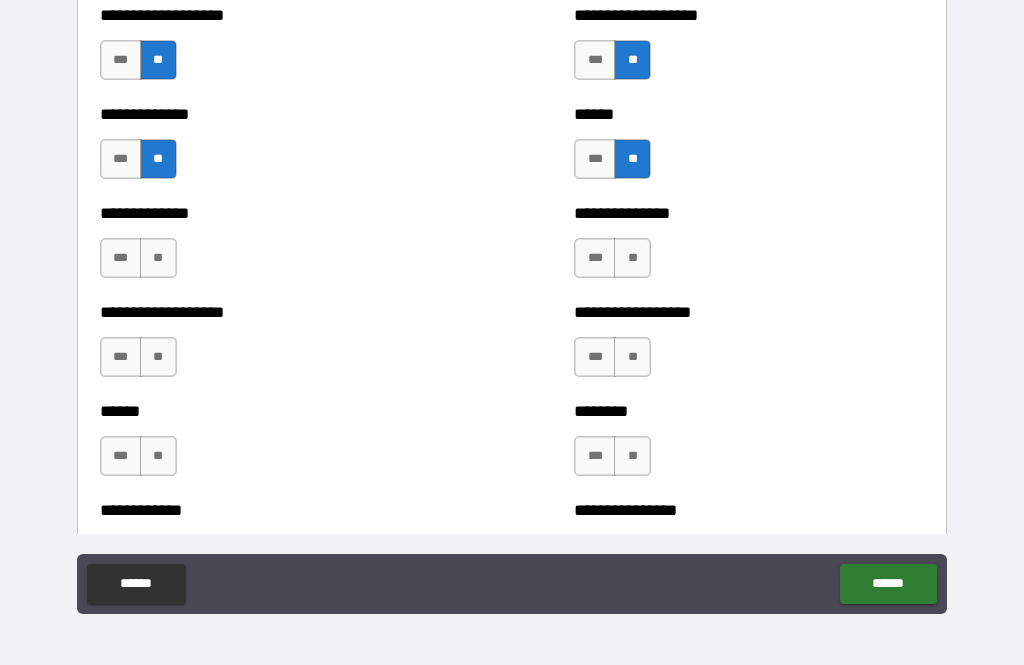 scroll, scrollTop: 4585, scrollLeft: 0, axis: vertical 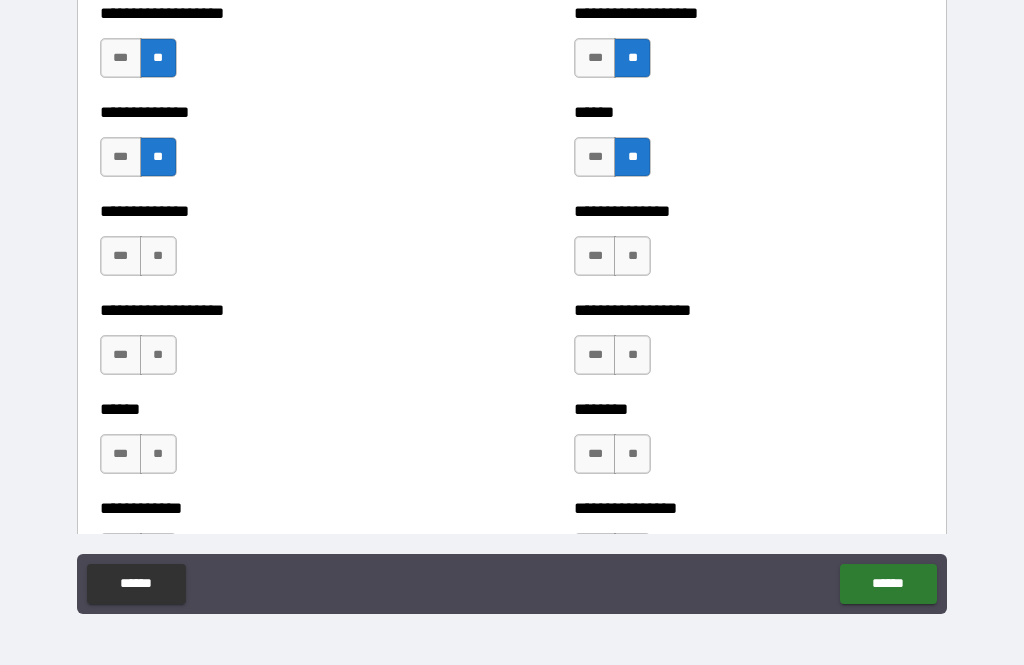 click on "**" at bounding box center [158, 256] 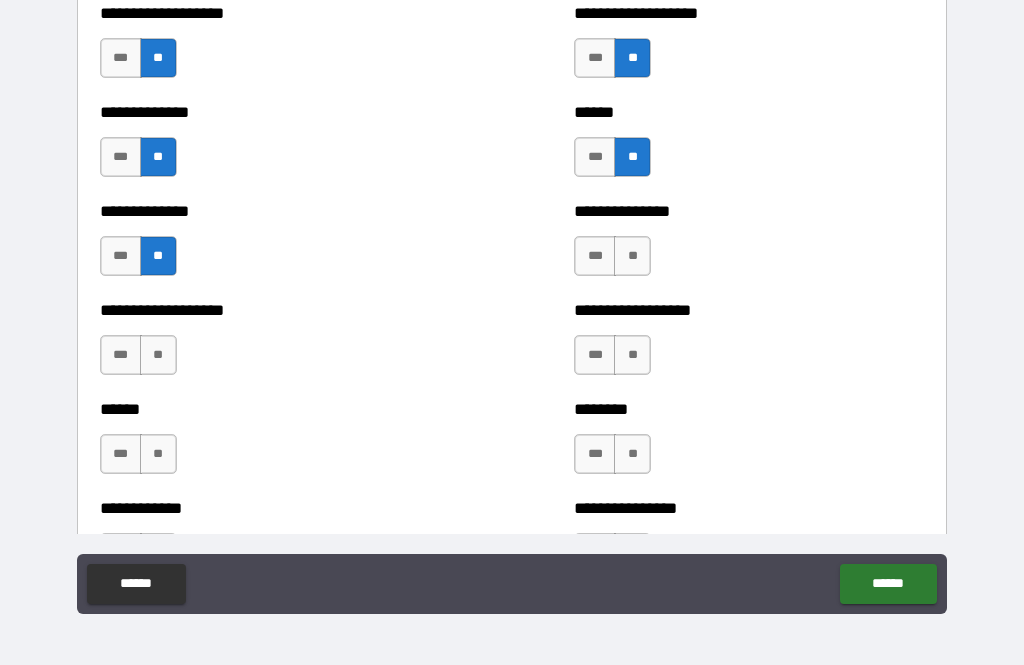 click on "**" at bounding box center (158, 355) 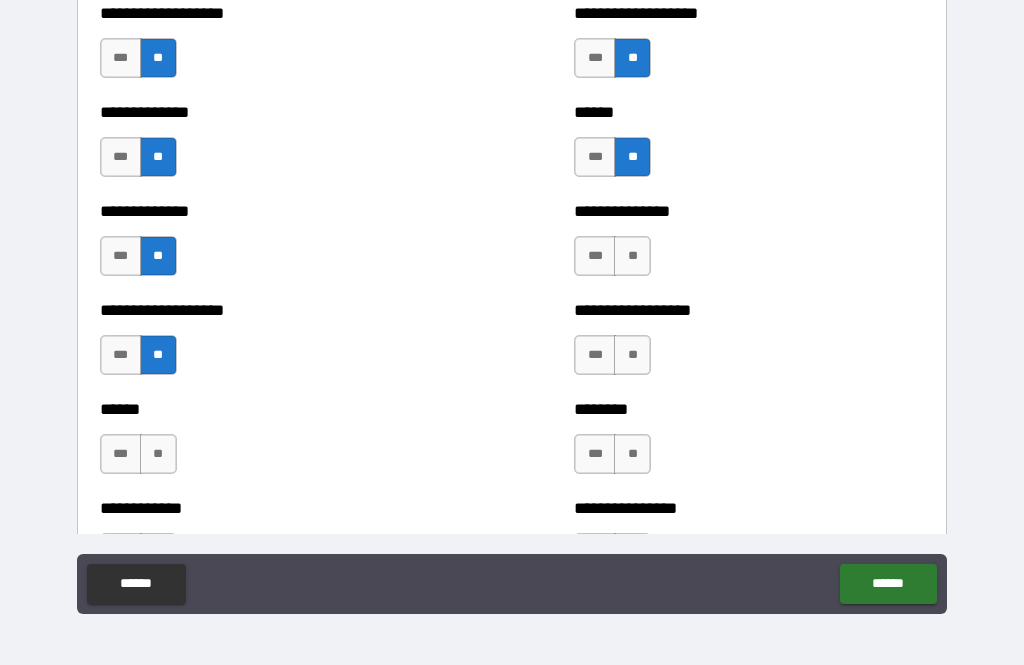click on "**" at bounding box center [632, 256] 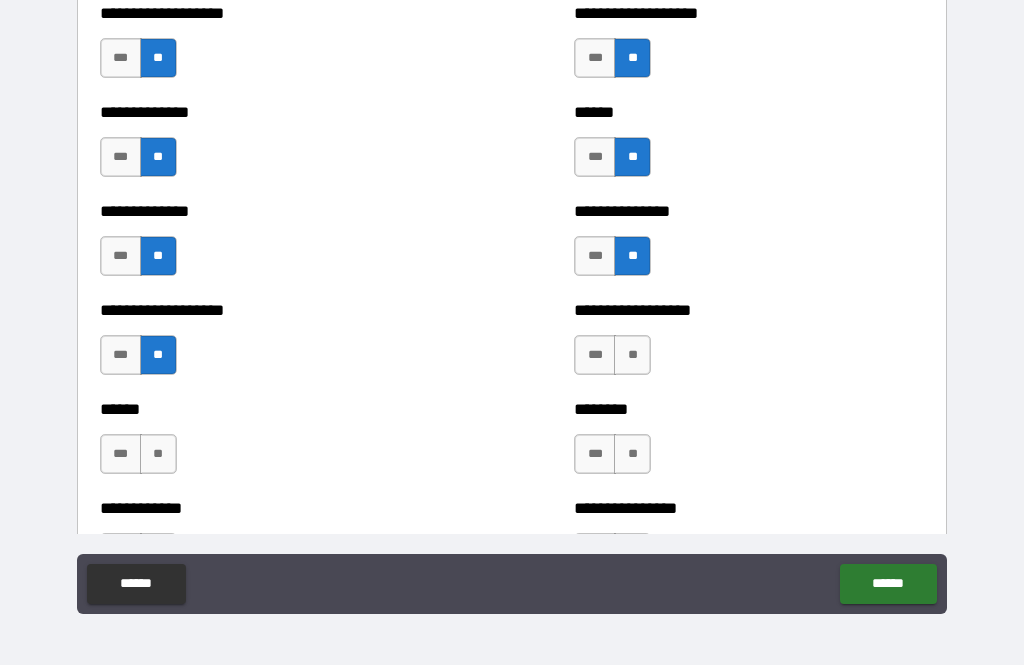 click on "**" at bounding box center (632, 355) 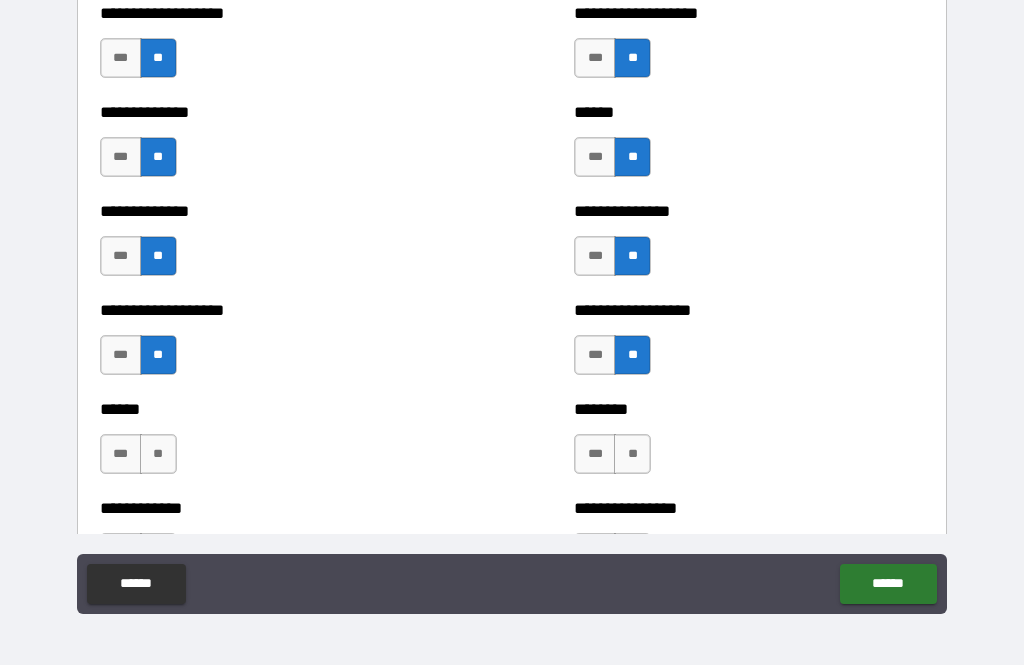 click on "**" at bounding box center [158, 454] 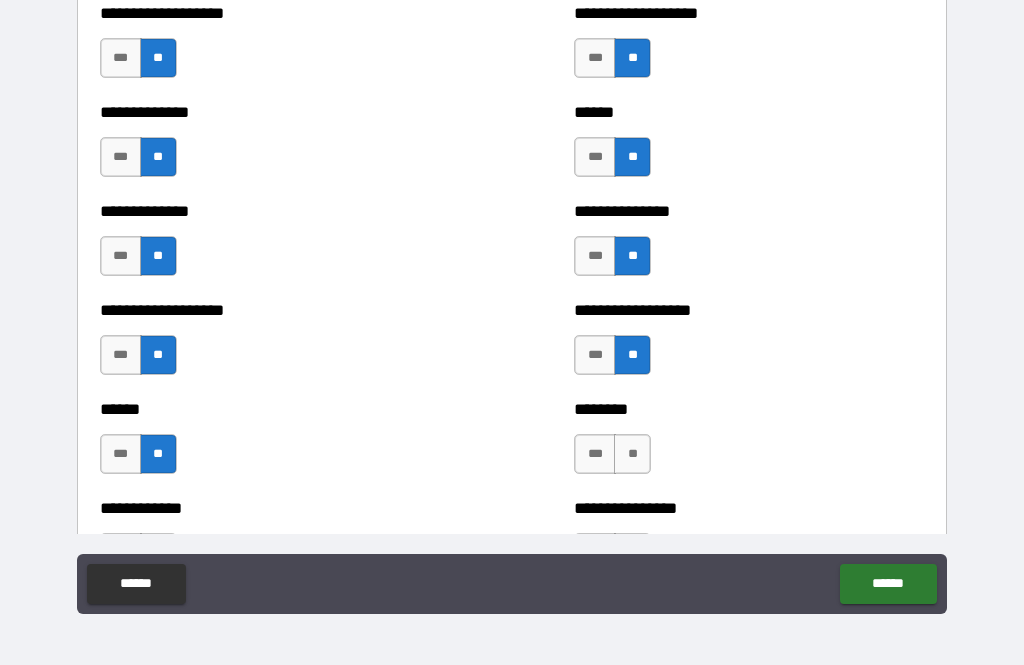 click on "**" at bounding box center (632, 454) 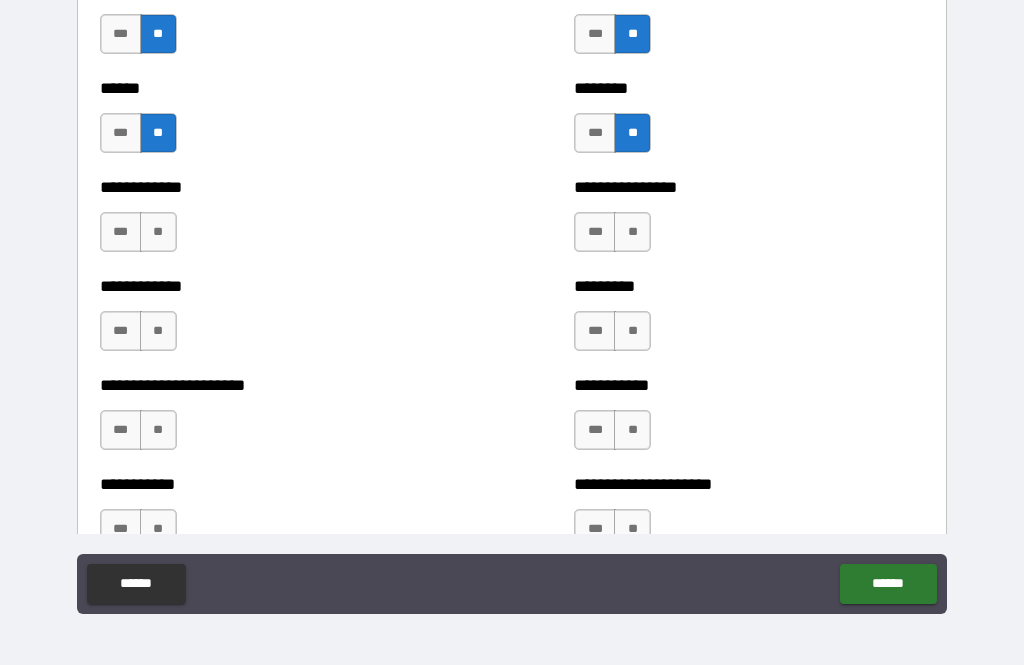 scroll, scrollTop: 4910, scrollLeft: 0, axis: vertical 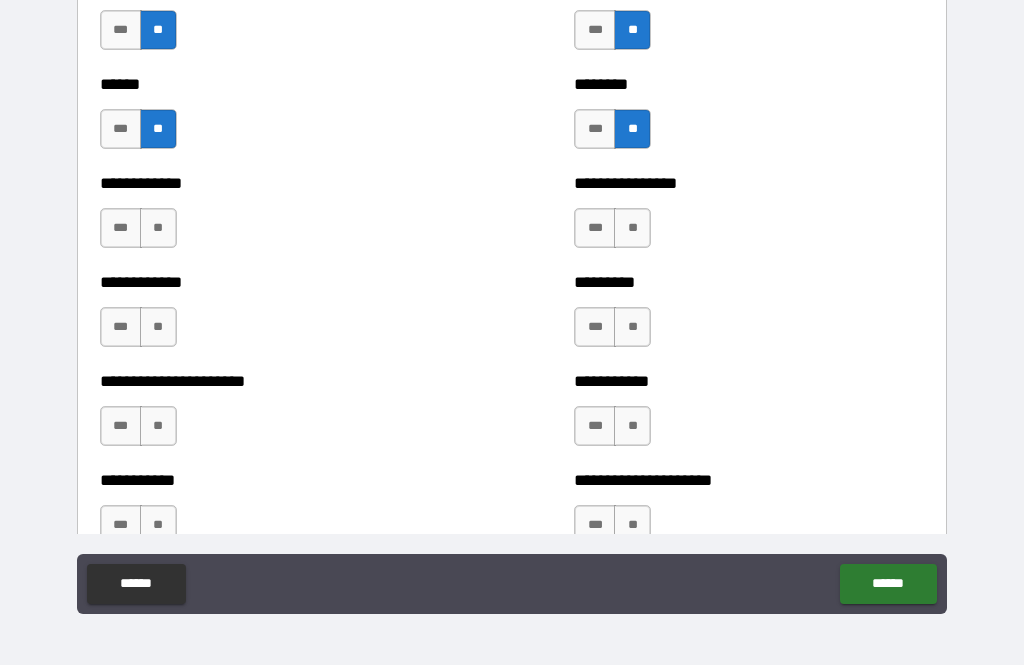 click on "**" at bounding box center [158, 228] 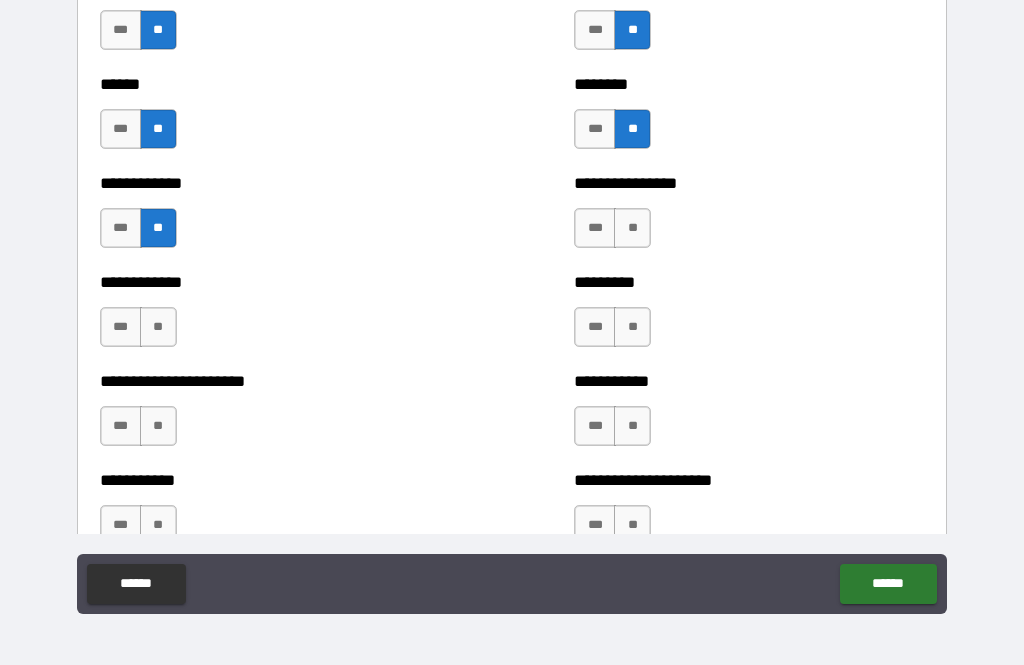 click on "**" at bounding box center [158, 327] 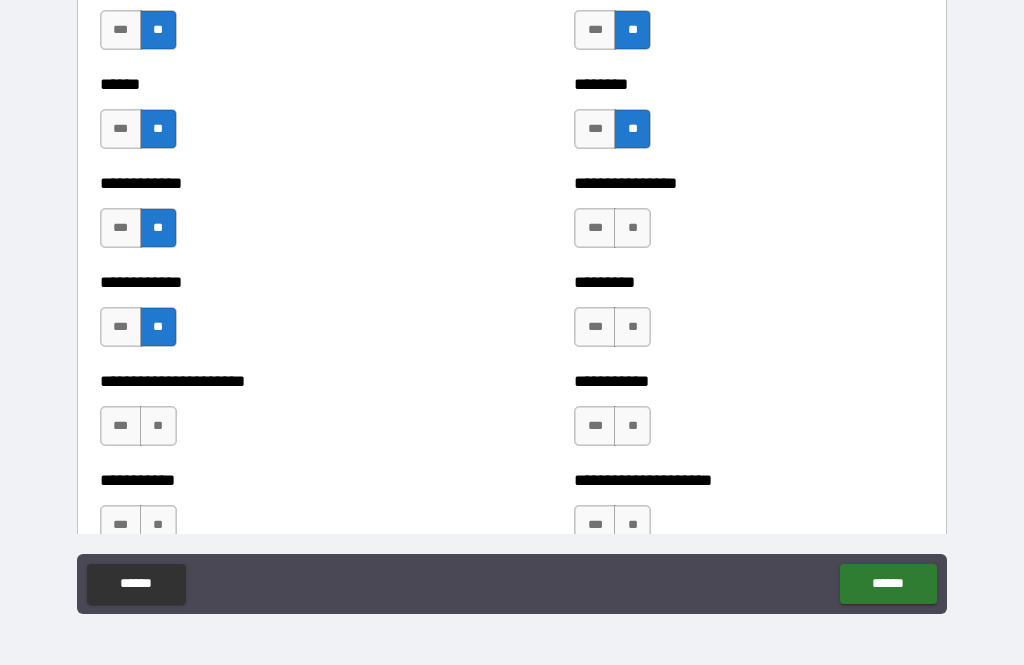 click on "**" at bounding box center (158, 426) 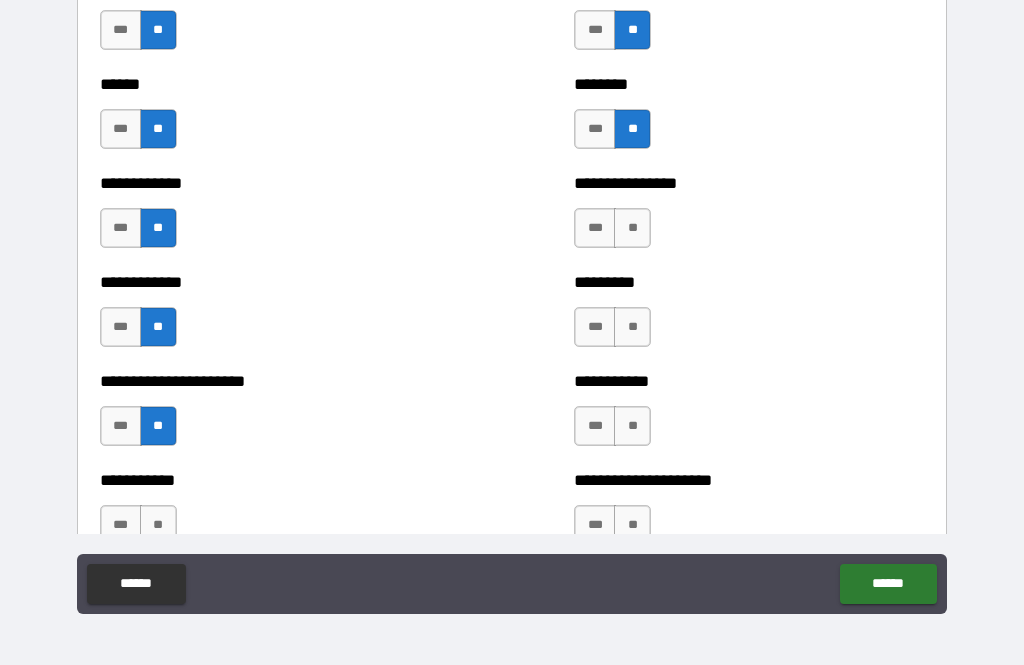 click on "**" at bounding box center (632, 228) 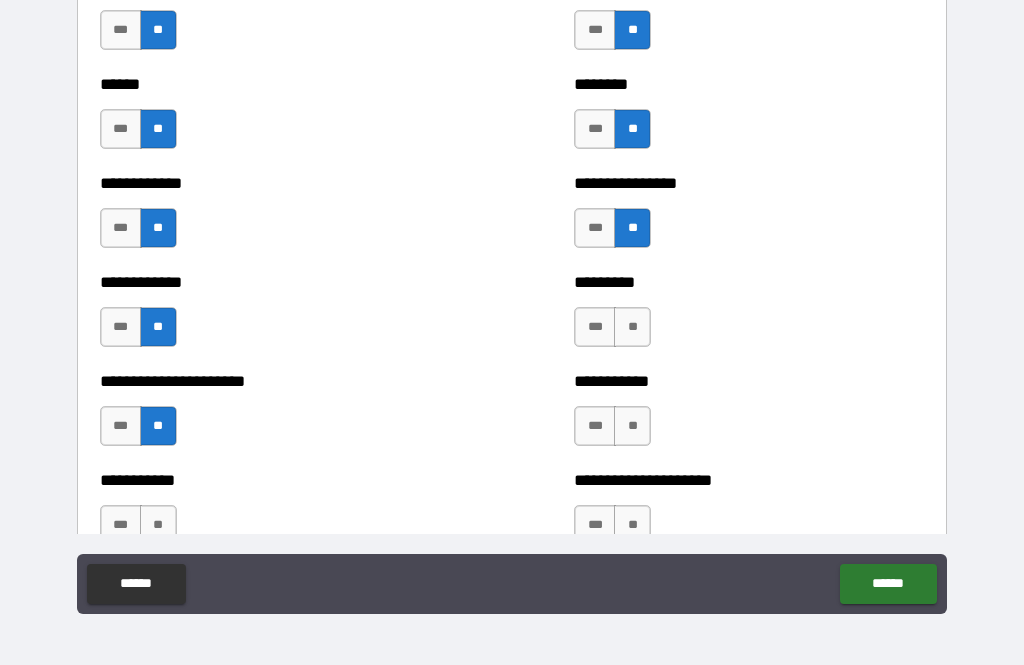 click on "**" at bounding box center [632, 327] 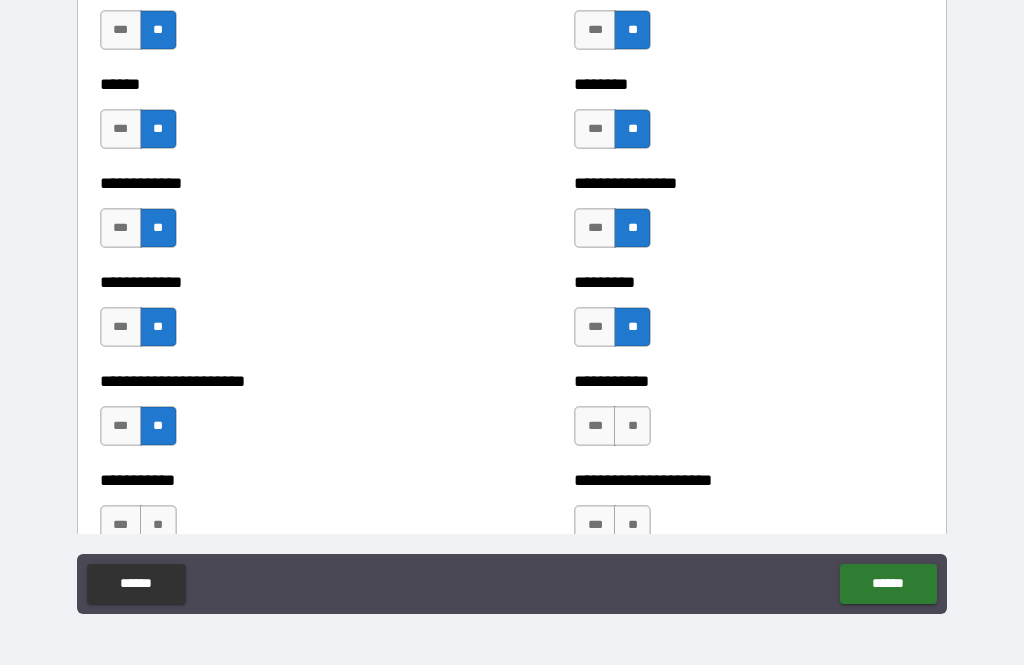 click on "**" at bounding box center [632, 426] 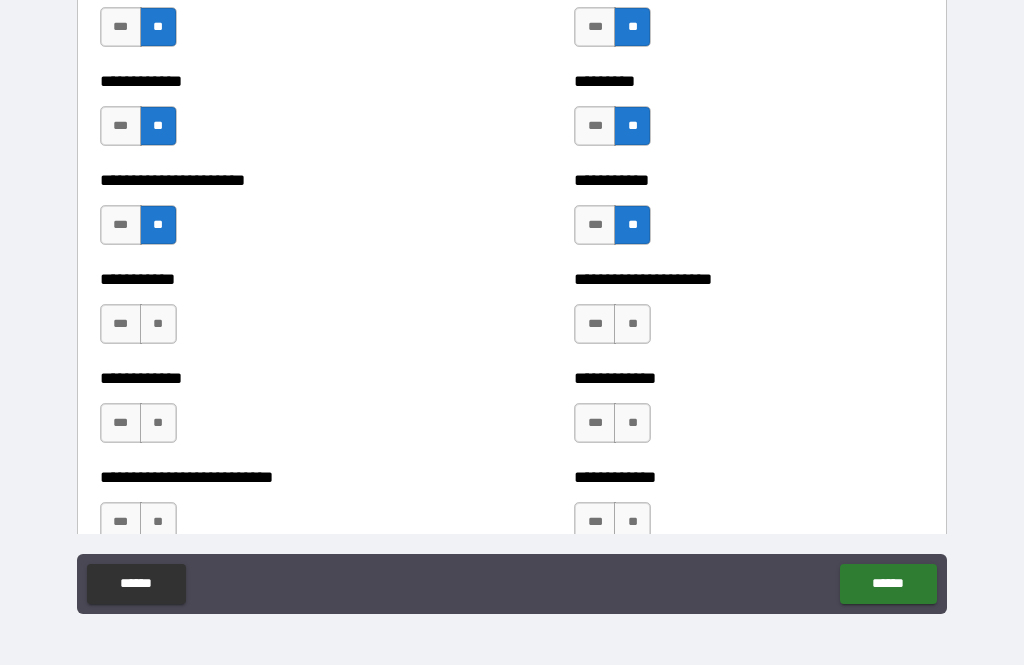 scroll, scrollTop: 5123, scrollLeft: 0, axis: vertical 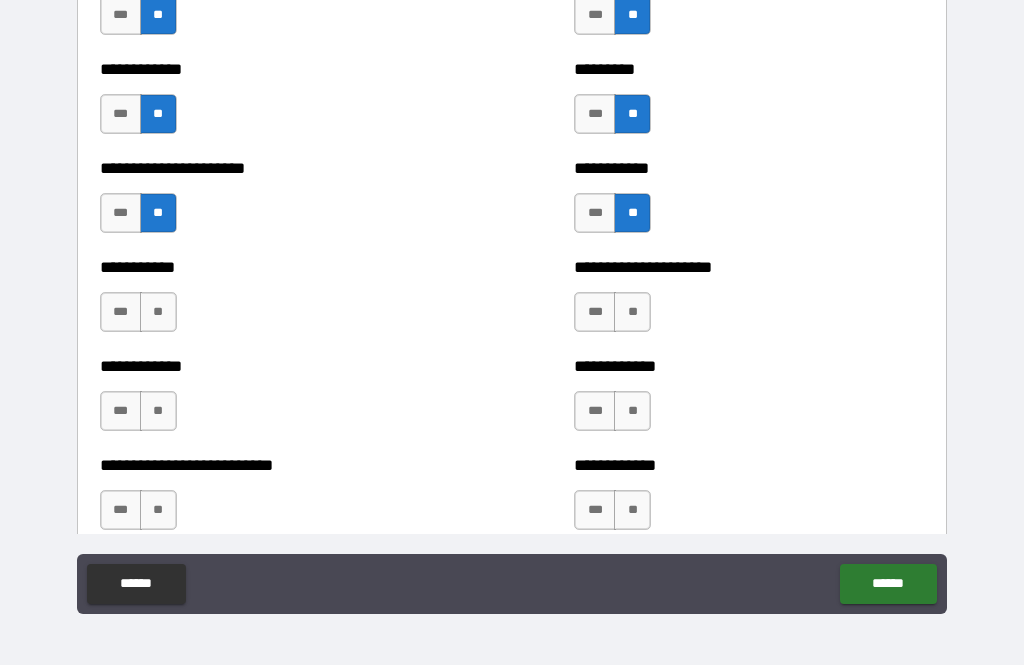click on "**" at bounding box center (158, 312) 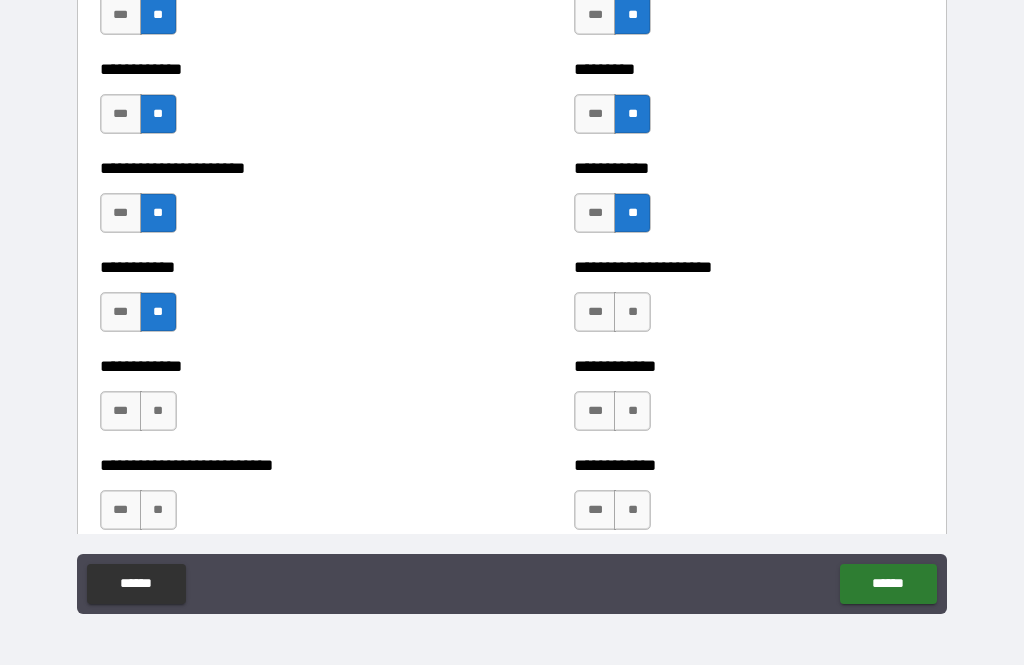 click on "**" at bounding box center [158, 411] 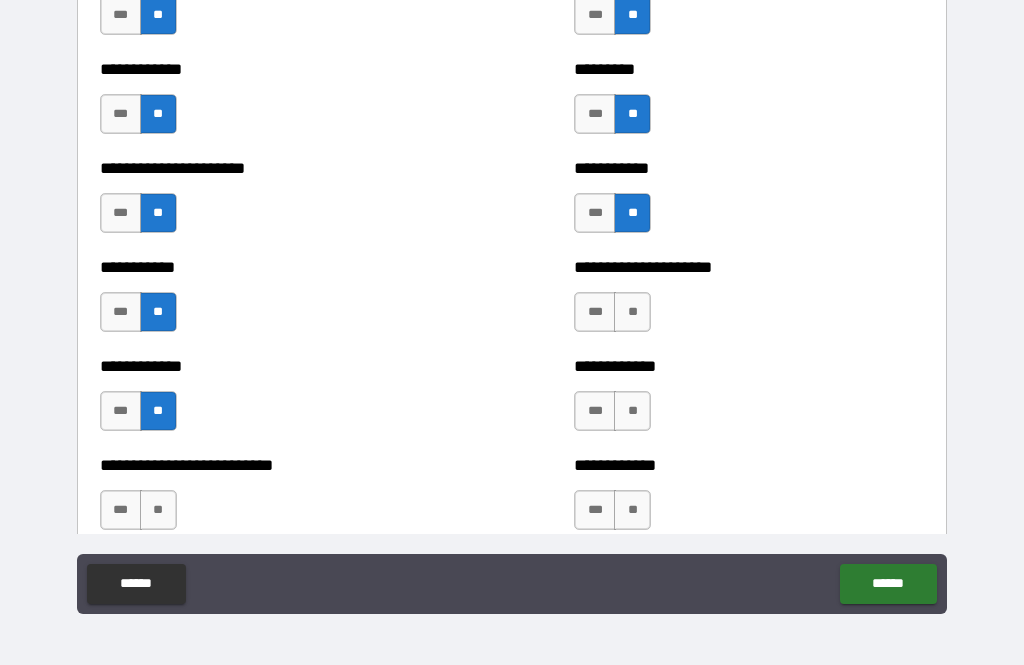 click on "**" at bounding box center (632, 312) 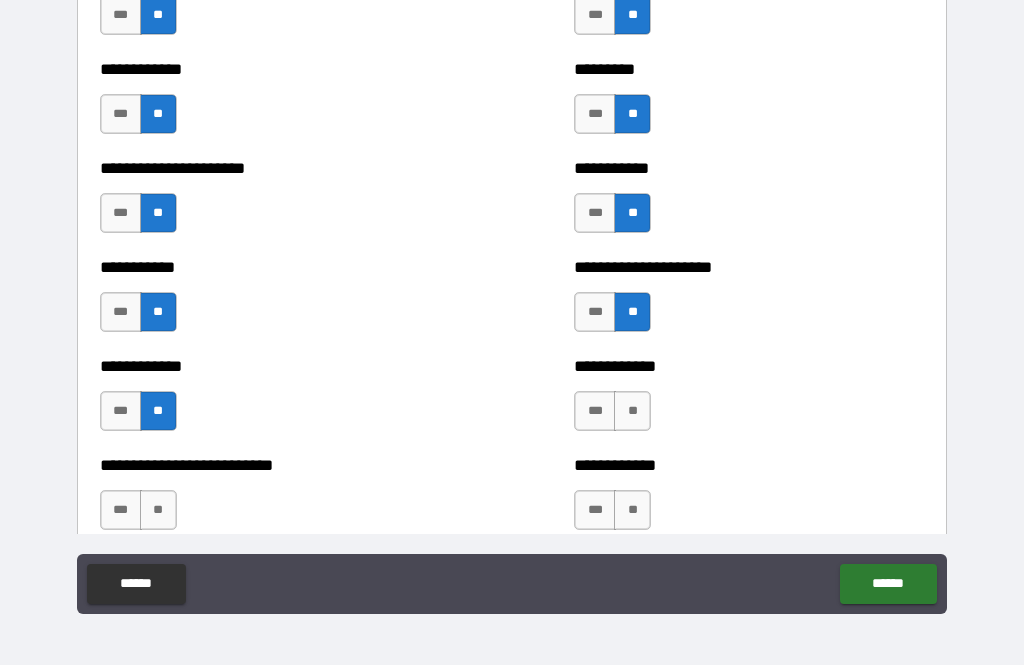 click on "**" at bounding box center (632, 411) 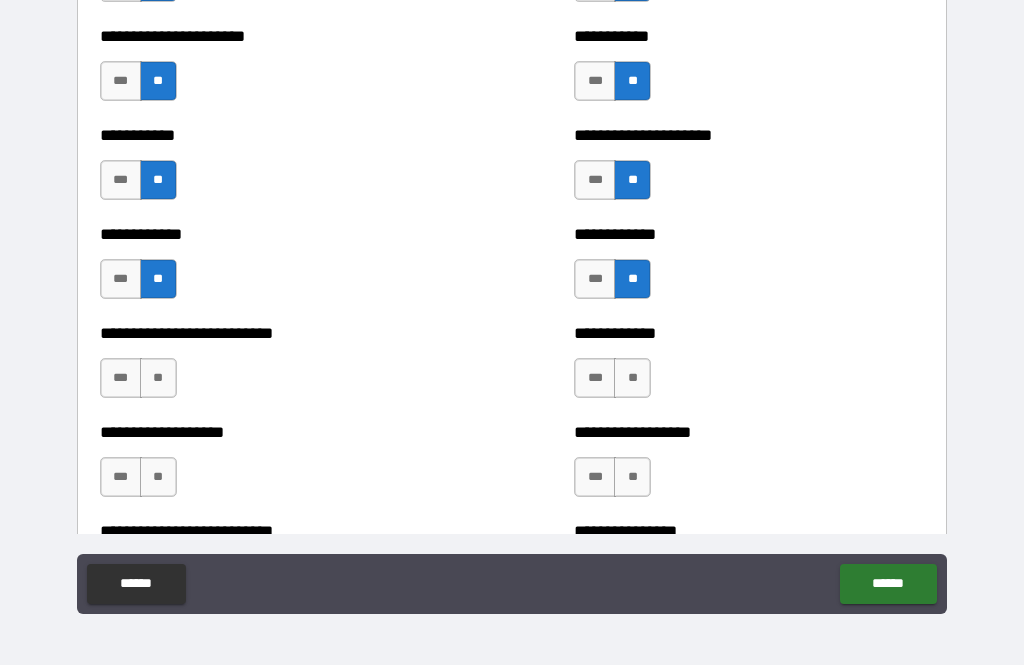 scroll, scrollTop: 5260, scrollLeft: 0, axis: vertical 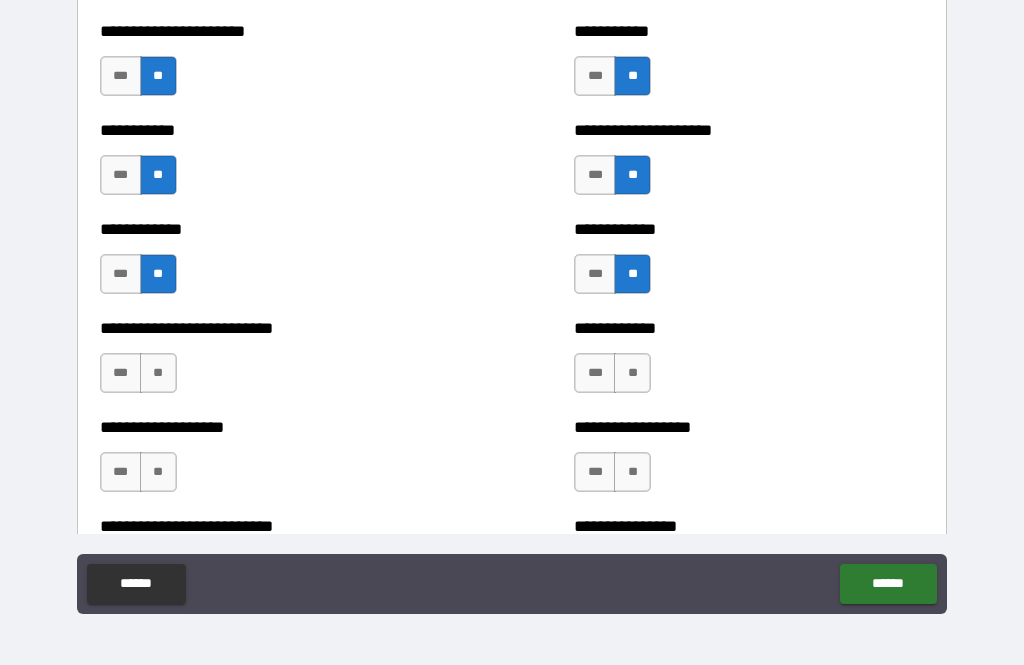 click on "**" at bounding box center [632, 373] 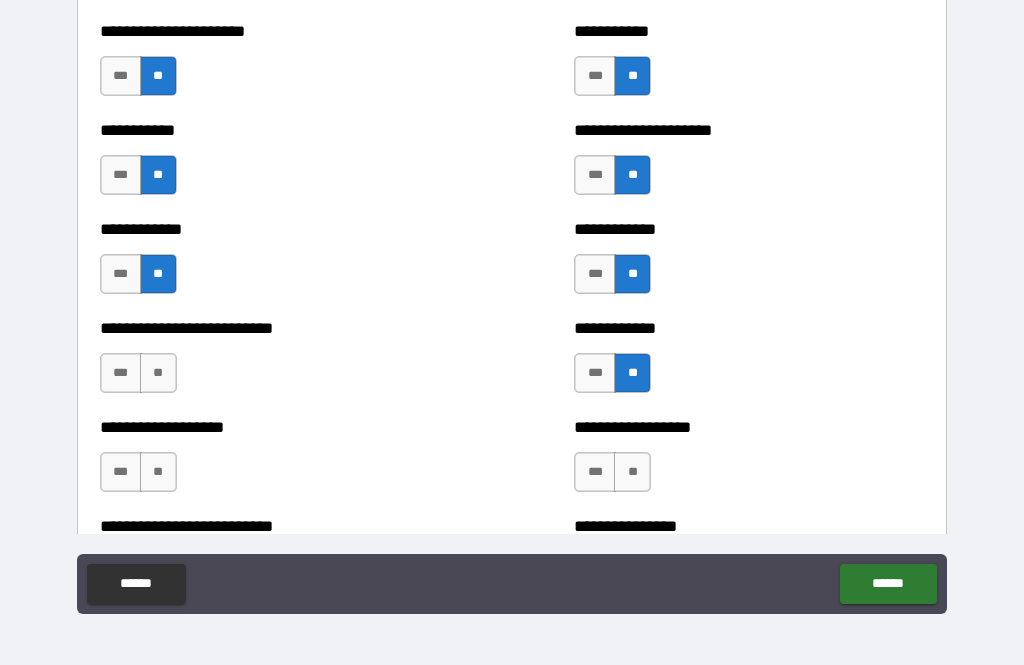 click on "**" at bounding box center (158, 373) 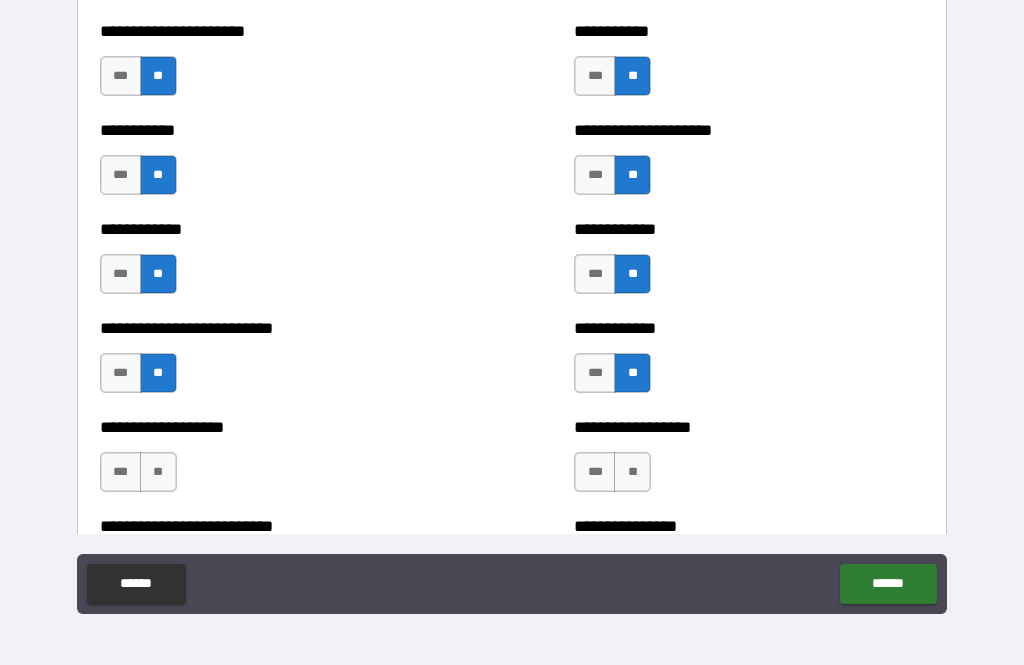click on "**" at bounding box center (158, 472) 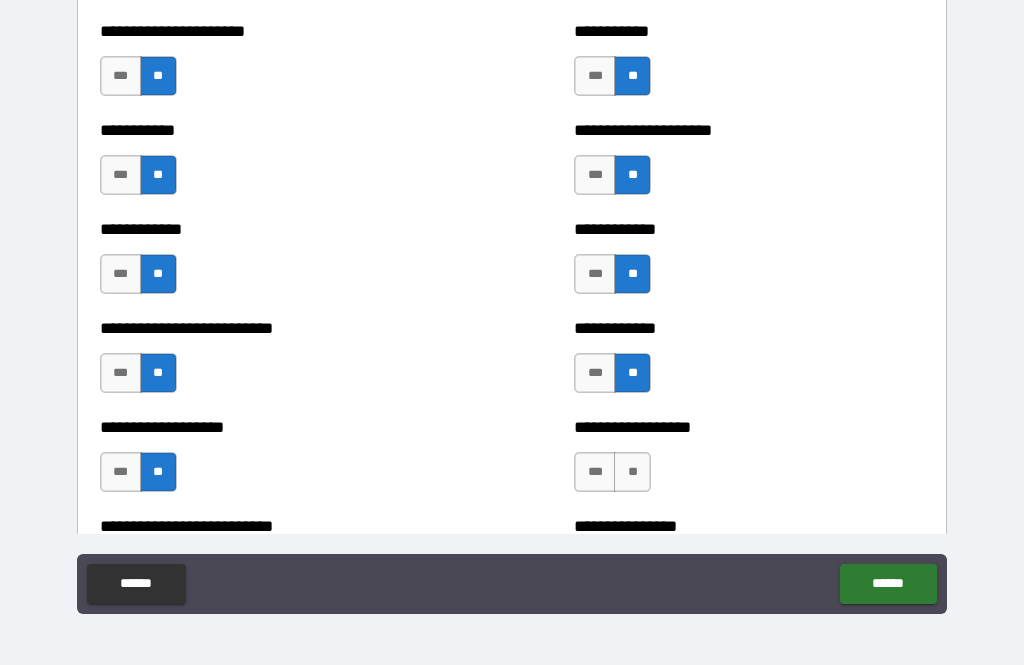 click on "**" at bounding box center (632, 472) 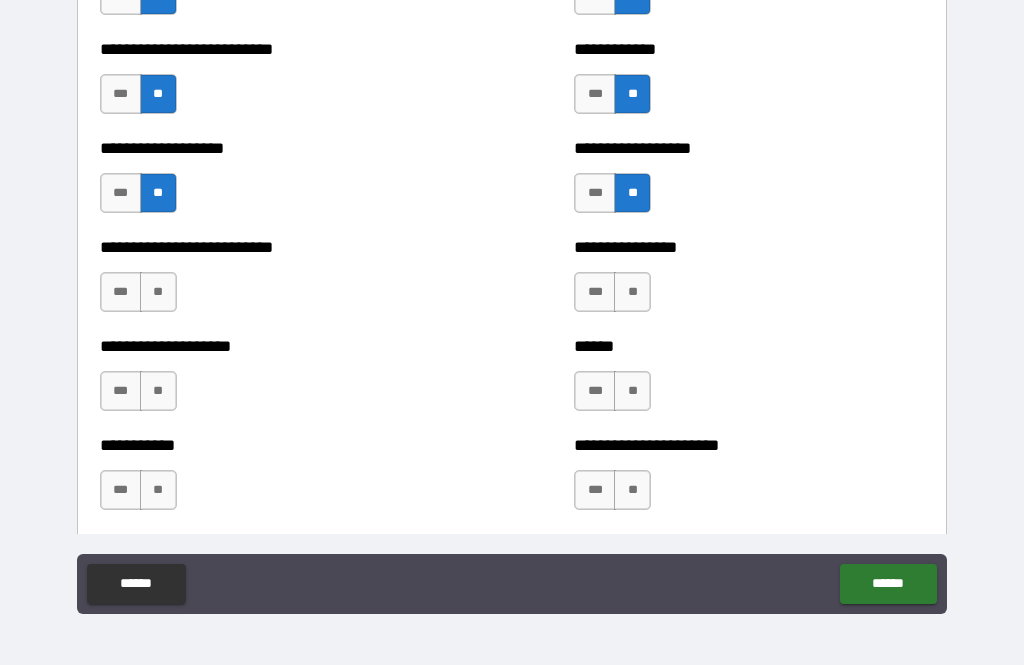 scroll, scrollTop: 5539, scrollLeft: 0, axis: vertical 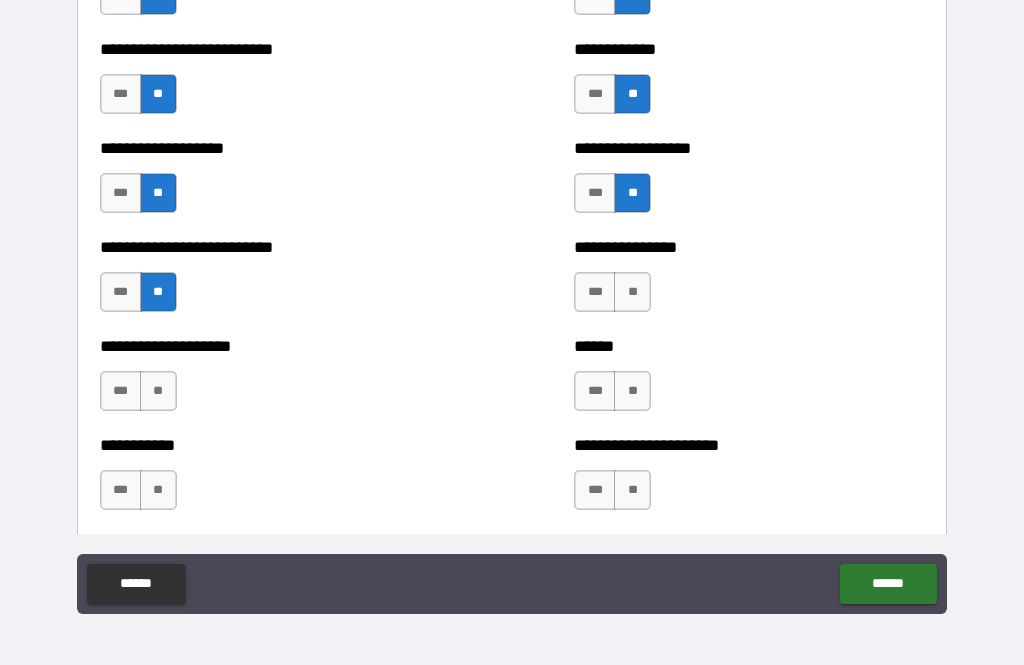 click on "**" at bounding box center (158, 391) 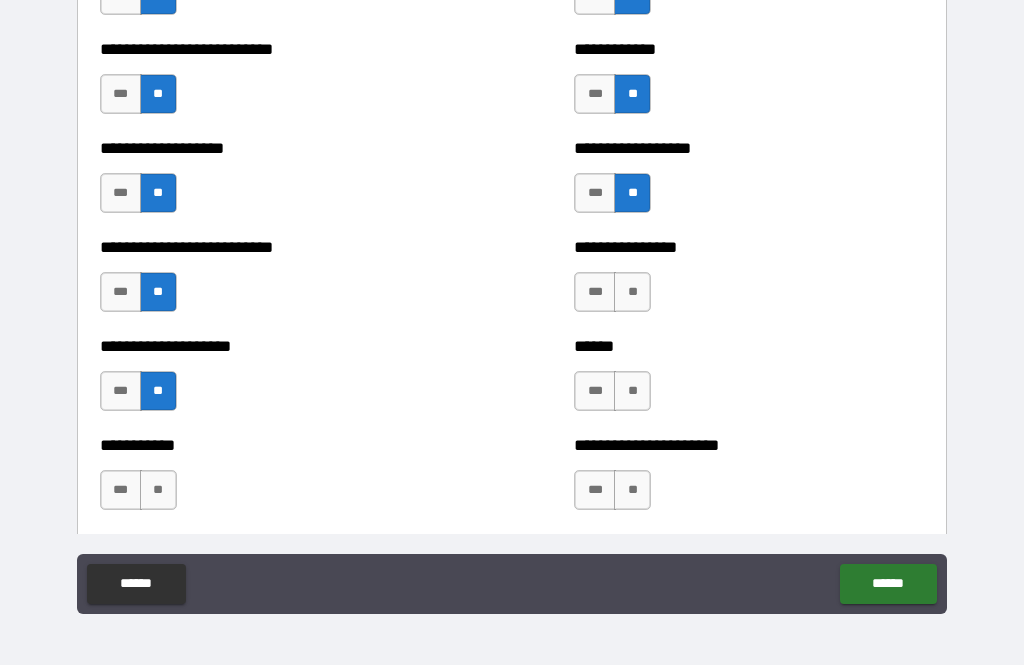 click on "**" at bounding box center (632, 292) 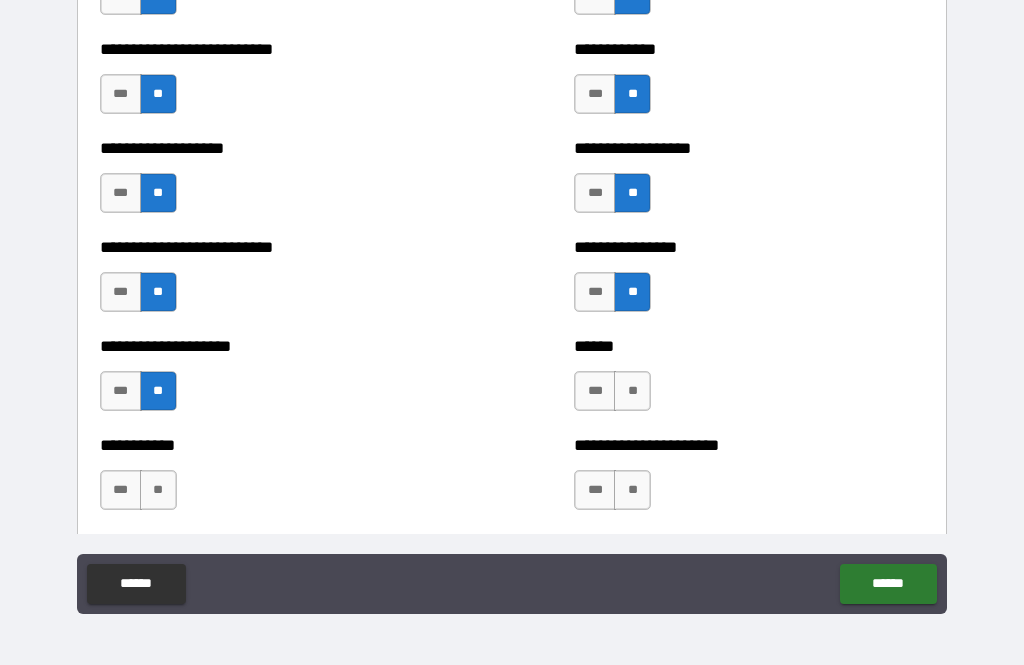 click on "**" at bounding box center (632, 391) 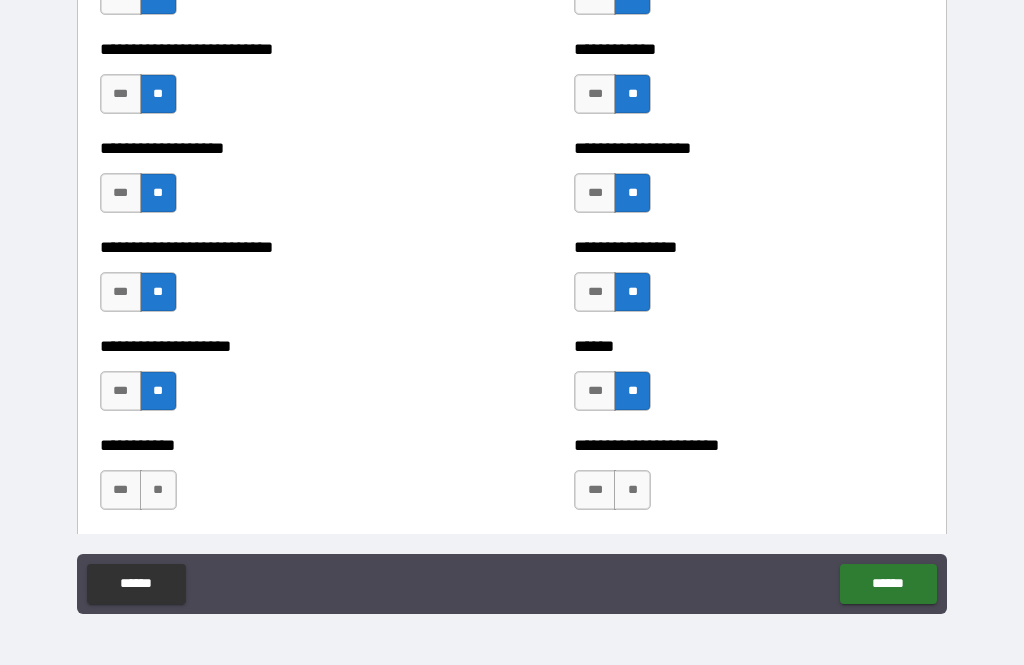 click on "**" at bounding box center (158, 490) 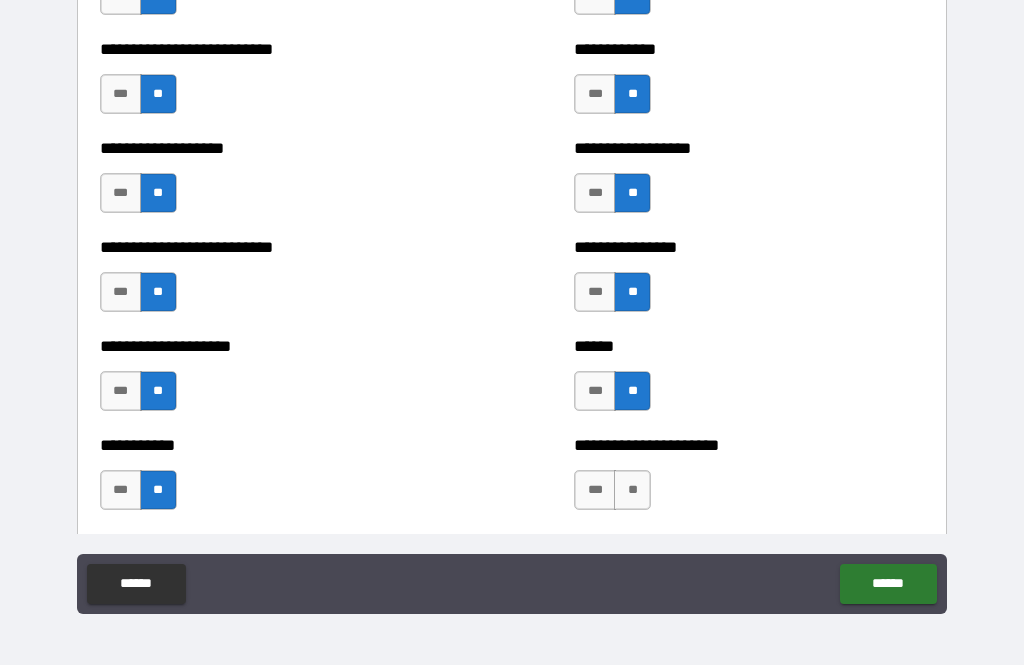 click on "**" at bounding box center [632, 490] 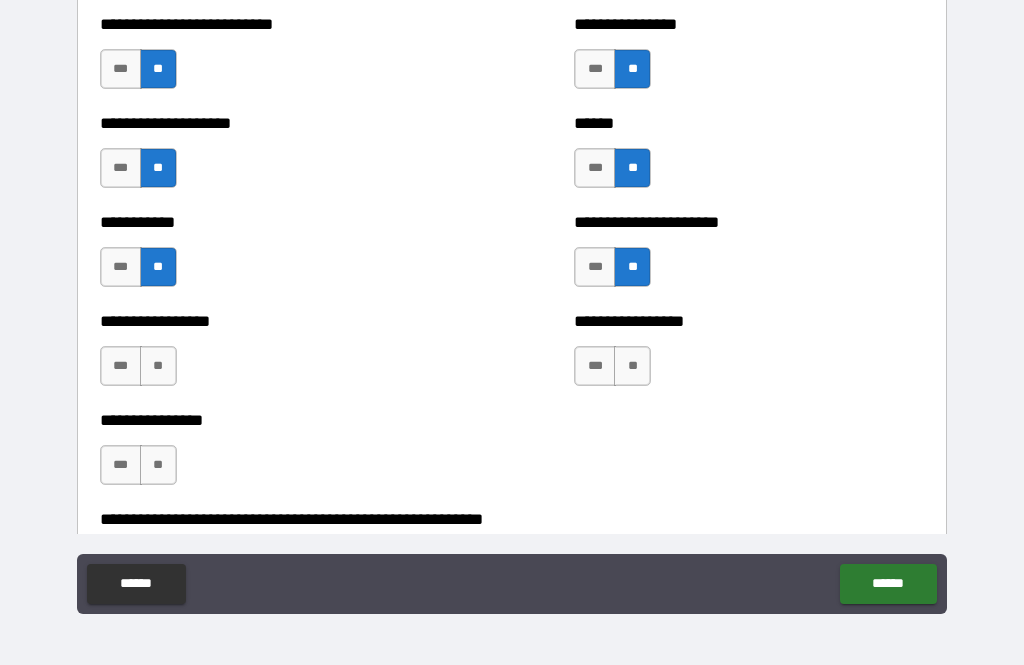 scroll, scrollTop: 5767, scrollLeft: 0, axis: vertical 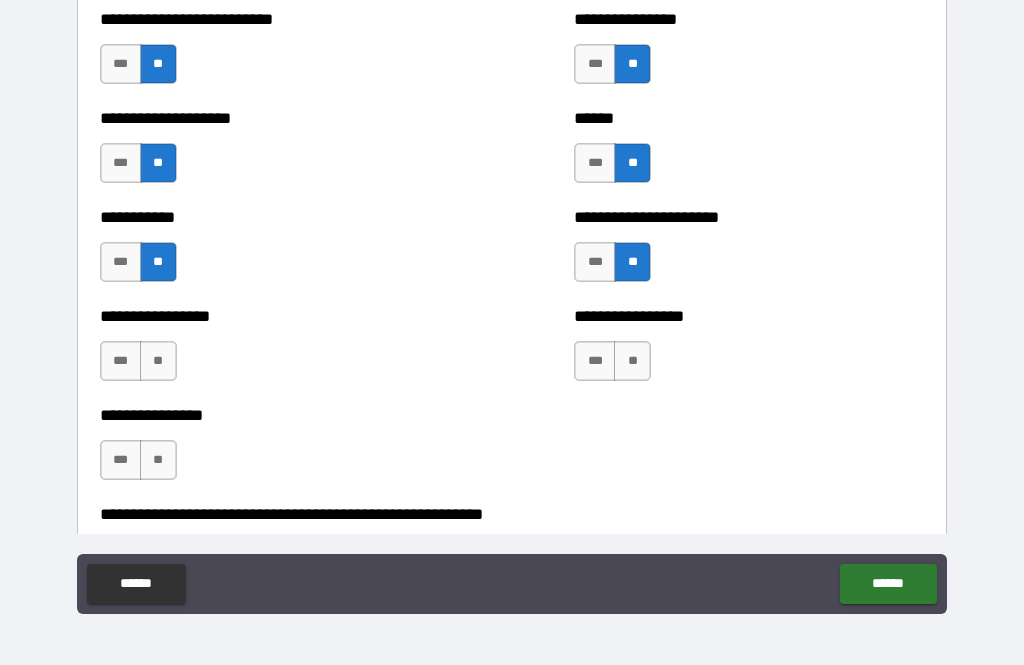 click on "**" at bounding box center [158, 361] 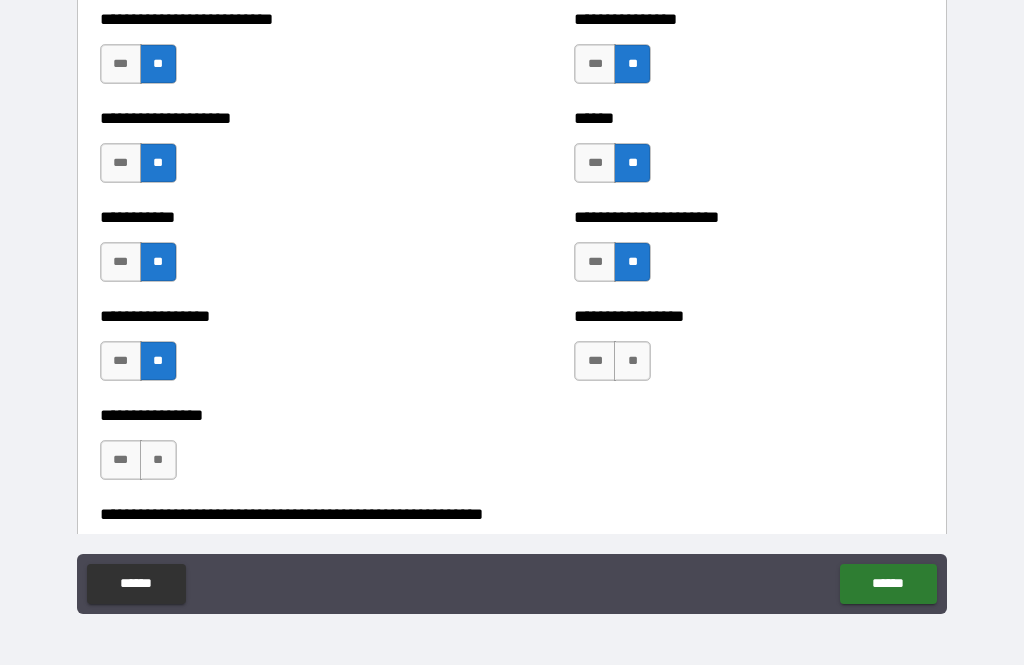 click on "**" at bounding box center [632, 361] 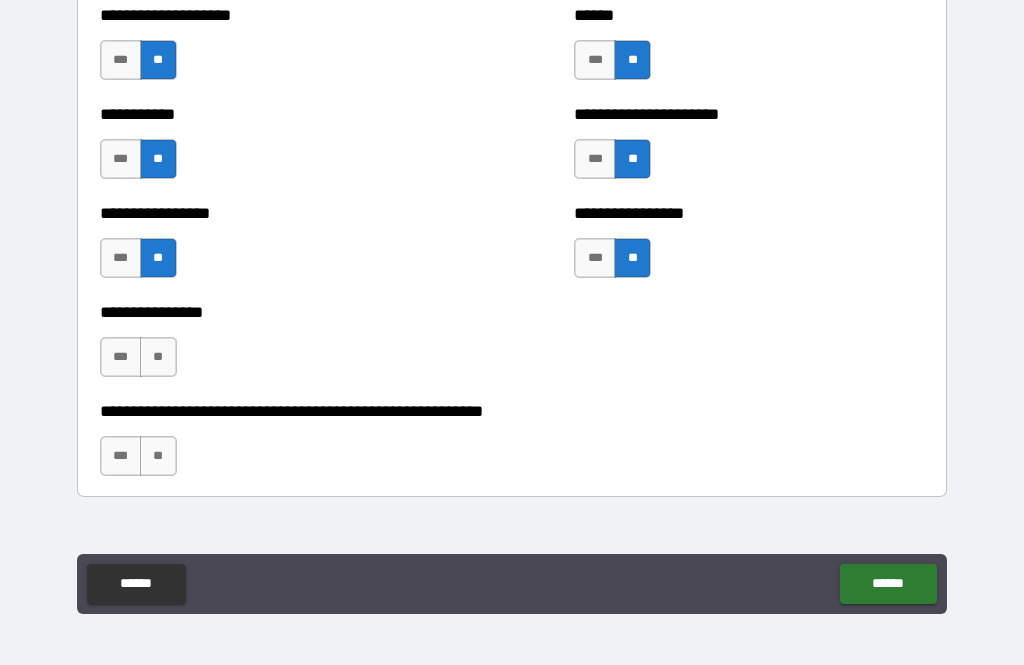 scroll, scrollTop: 5872, scrollLeft: 0, axis: vertical 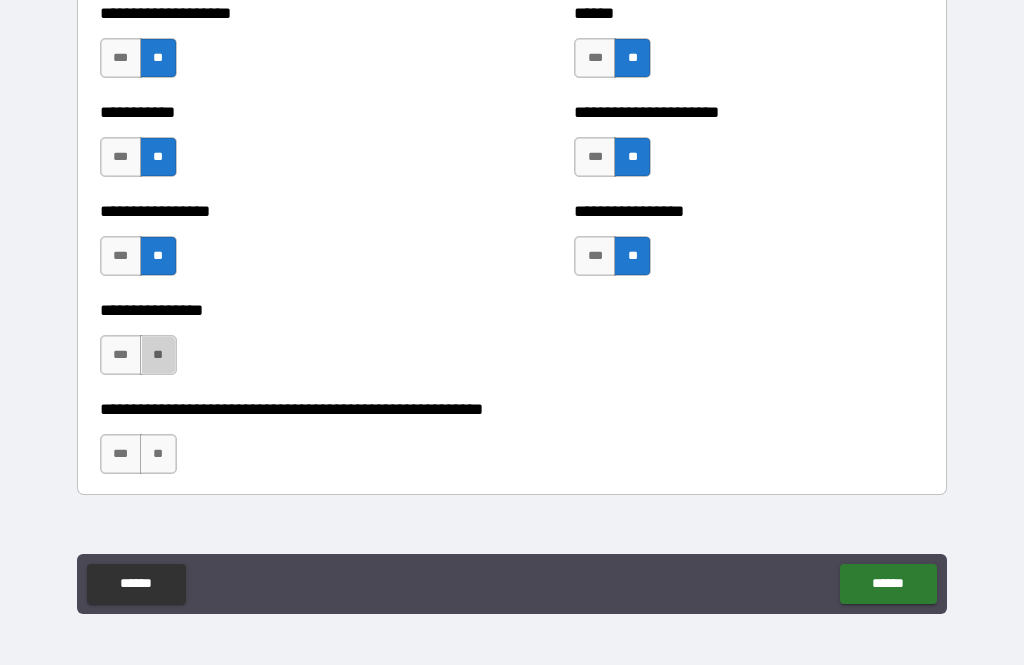 click on "**" at bounding box center (158, 355) 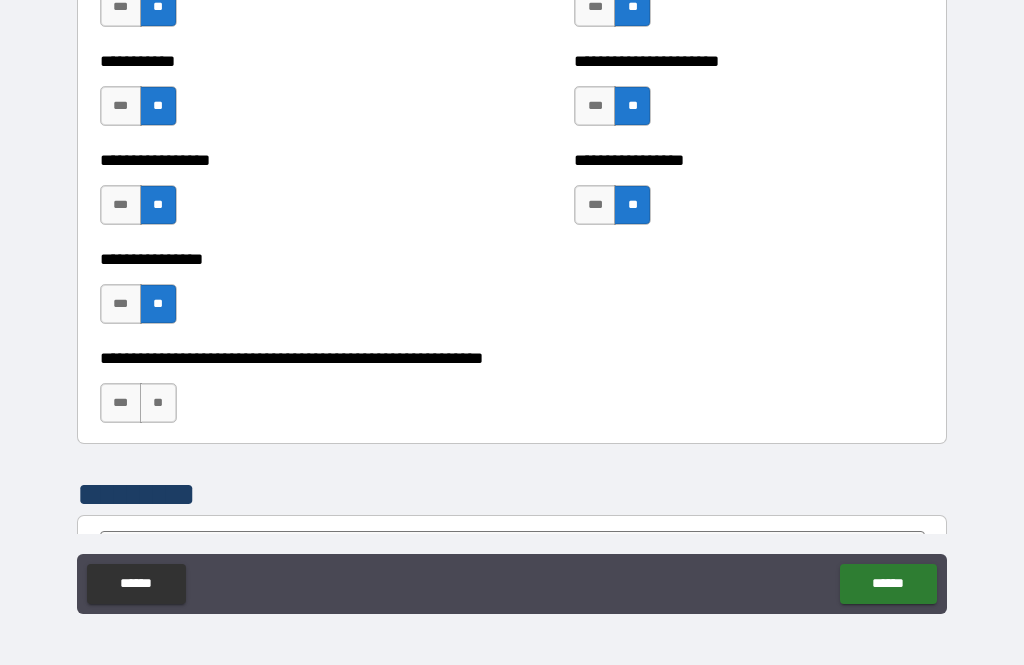 scroll, scrollTop: 5930, scrollLeft: 0, axis: vertical 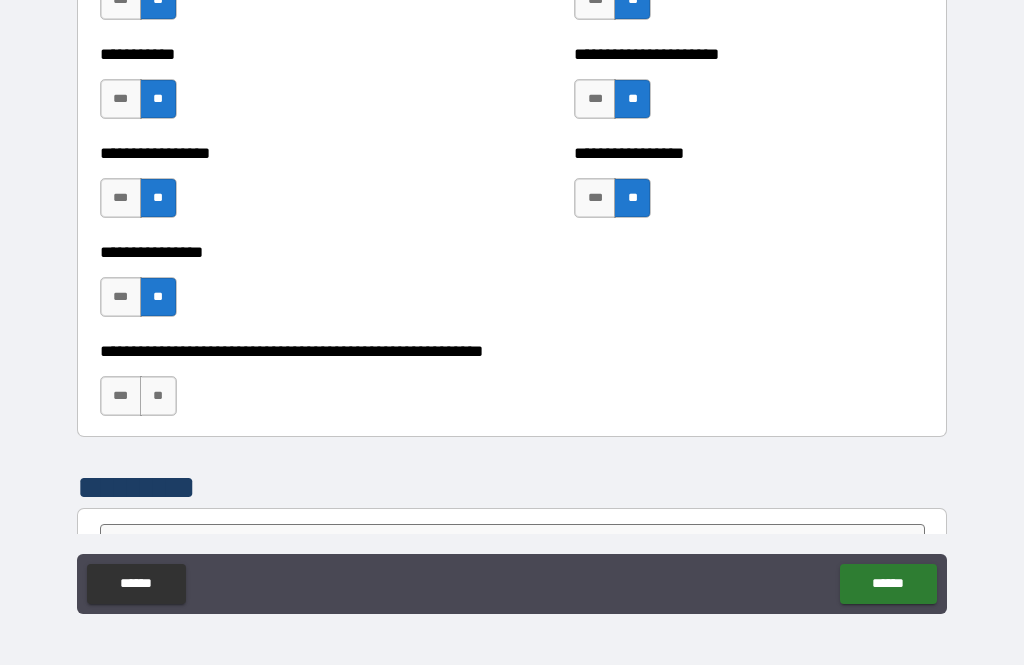 click on "**" at bounding box center (158, 396) 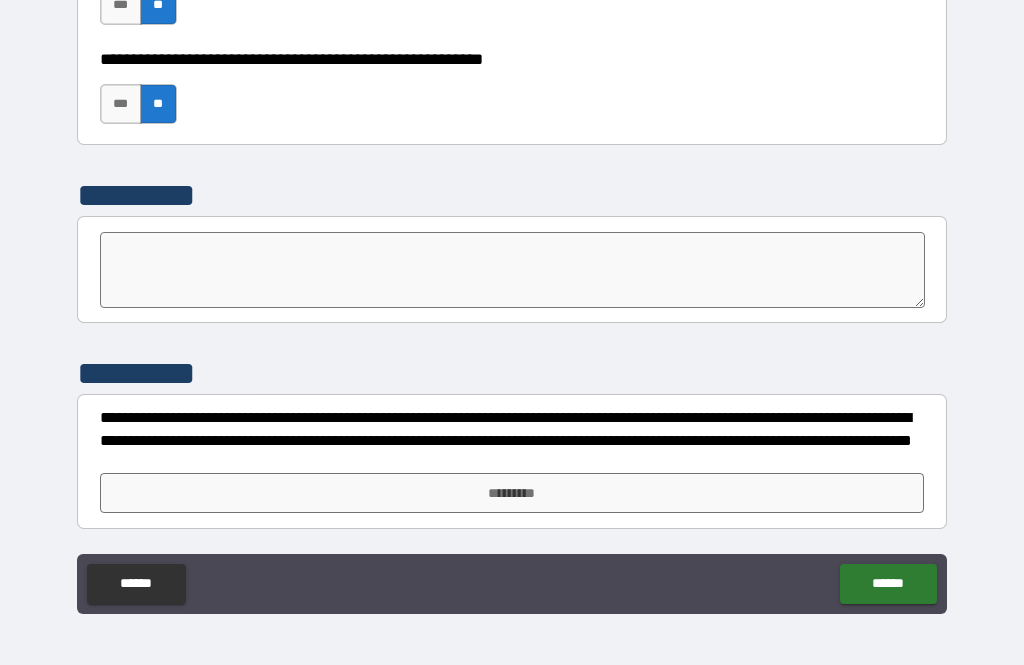 scroll, scrollTop: 6222, scrollLeft: 0, axis: vertical 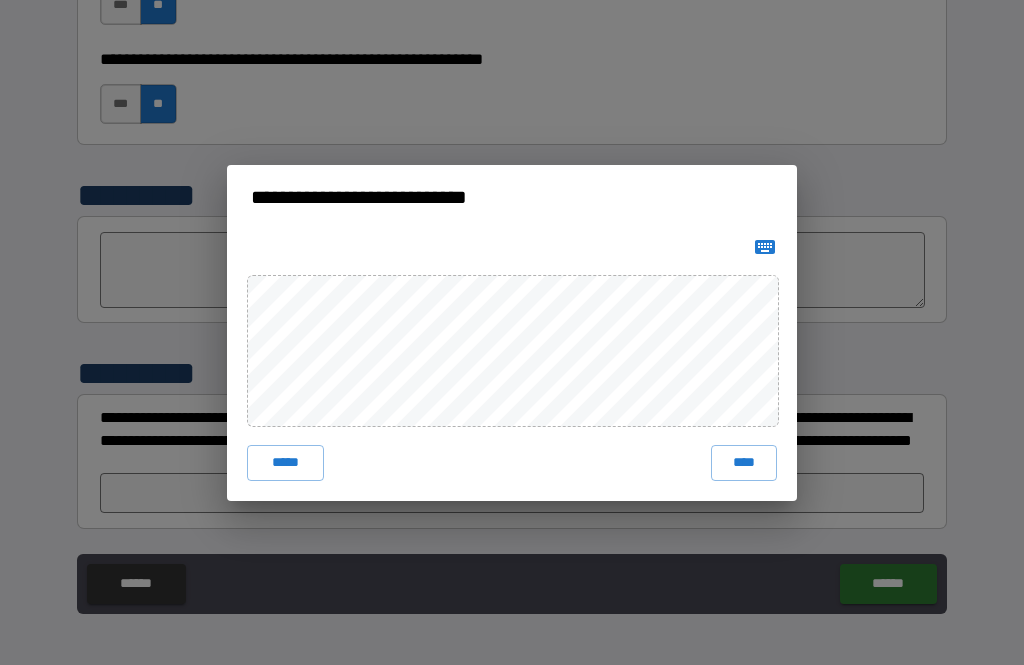 click on "****" at bounding box center [744, 463] 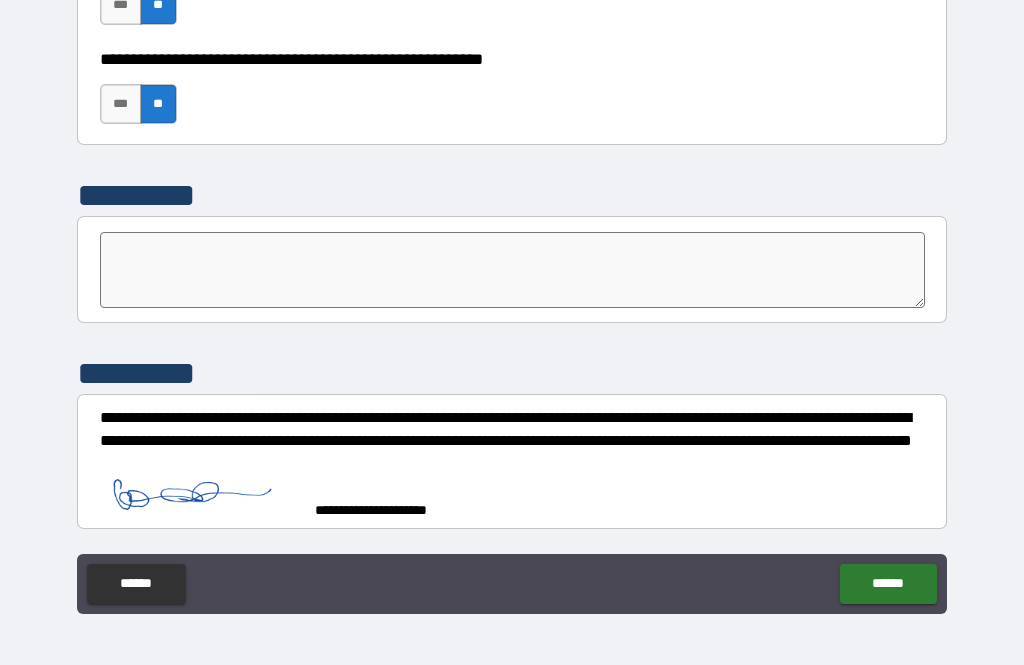 scroll, scrollTop: 6212, scrollLeft: 0, axis: vertical 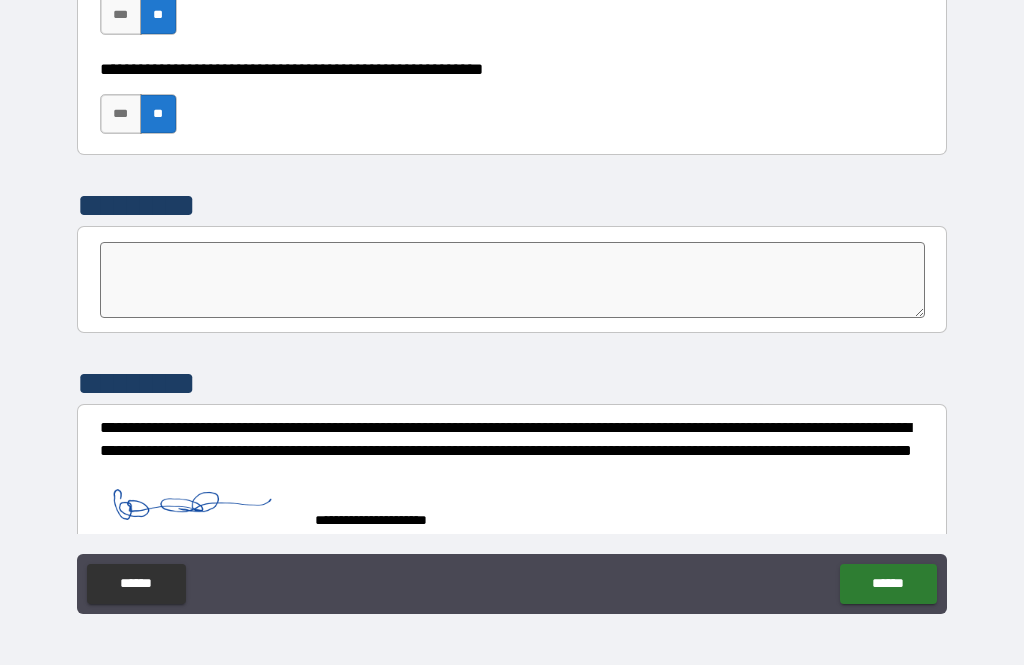click on "******" at bounding box center (888, 584) 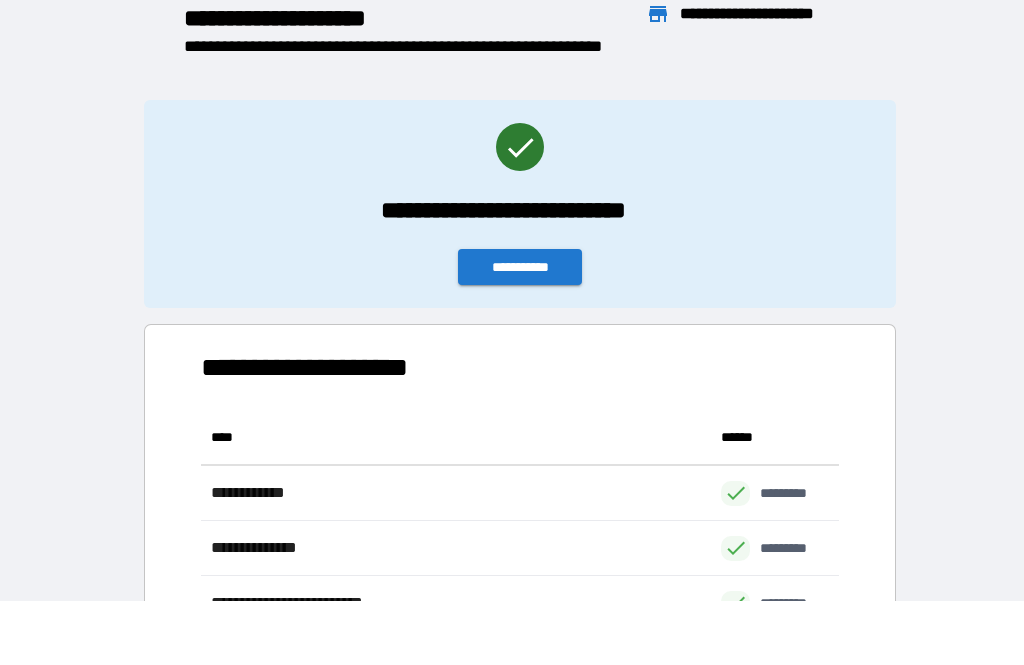 scroll, scrollTop: 1, scrollLeft: 1, axis: both 